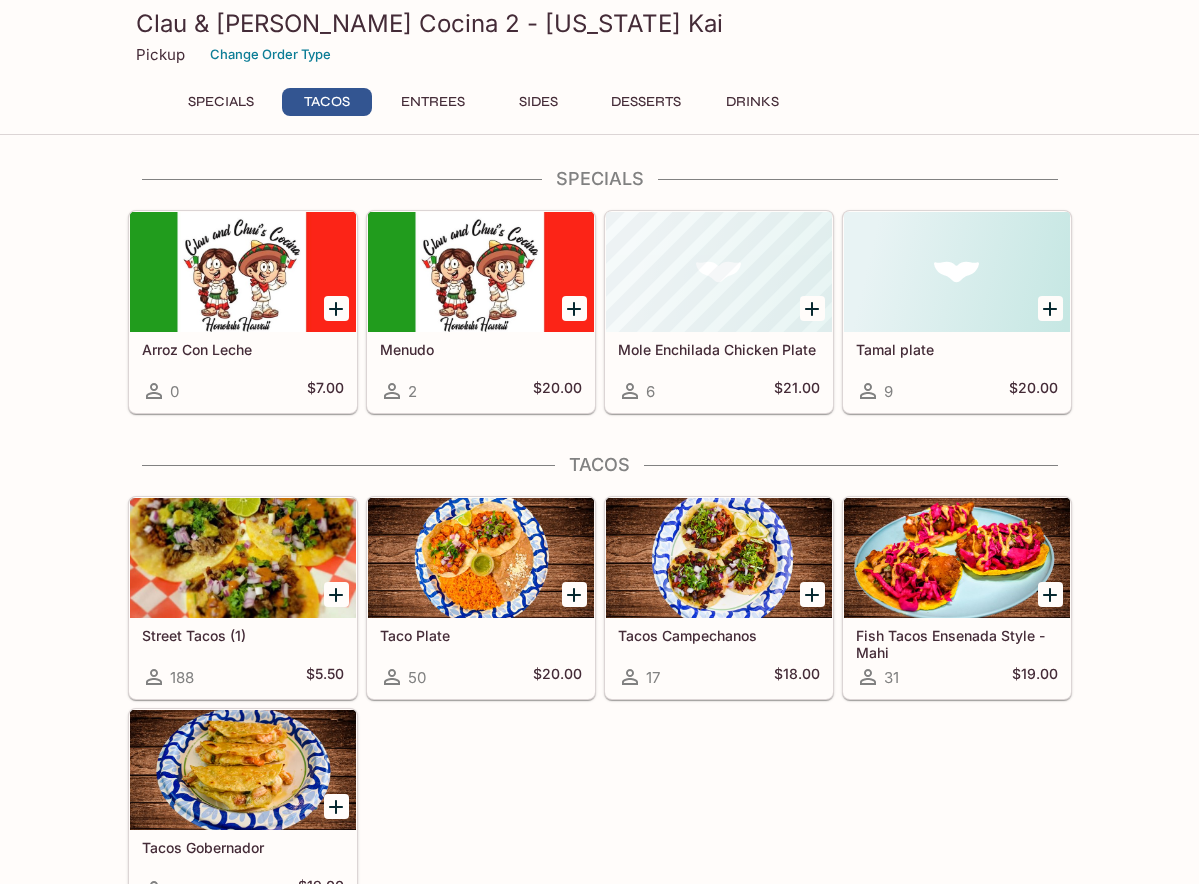scroll, scrollTop: 306, scrollLeft: 0, axis: vertical 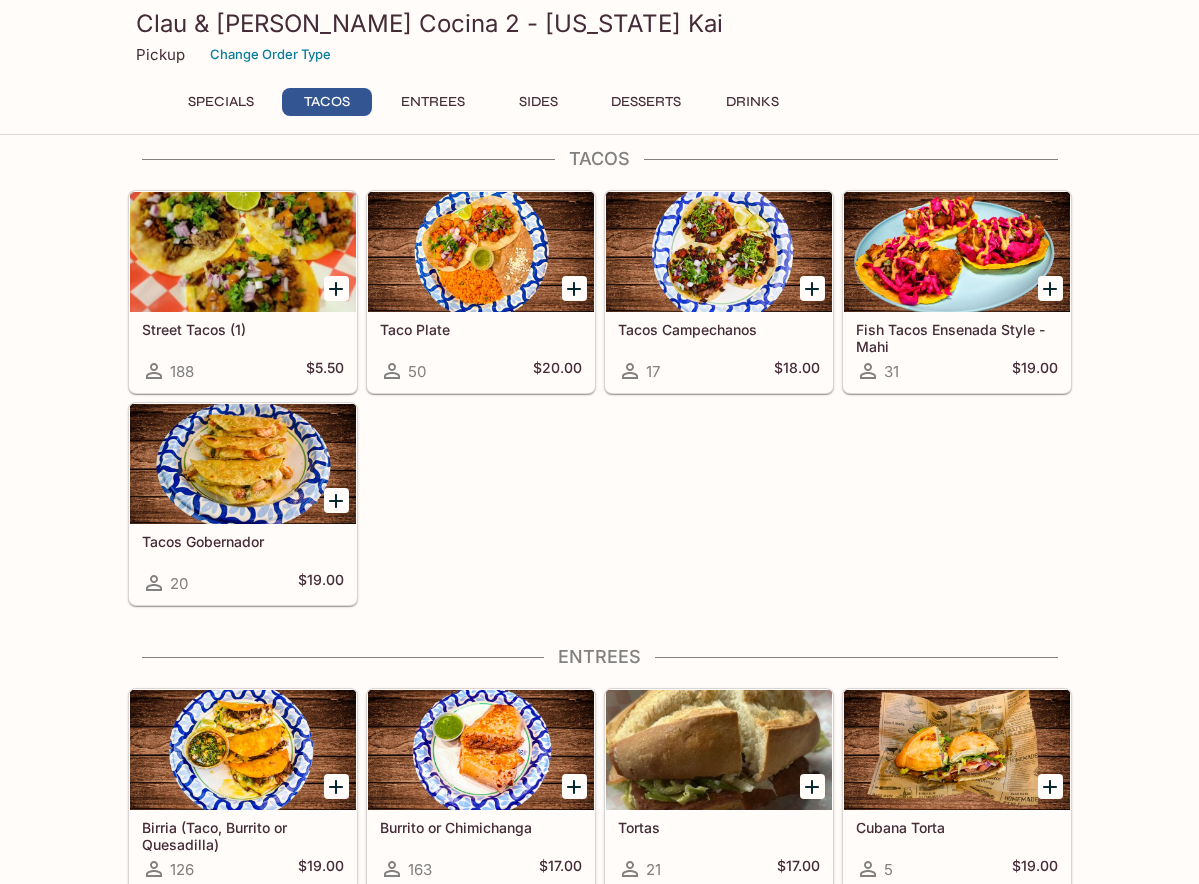 click at bounding box center (481, 252) 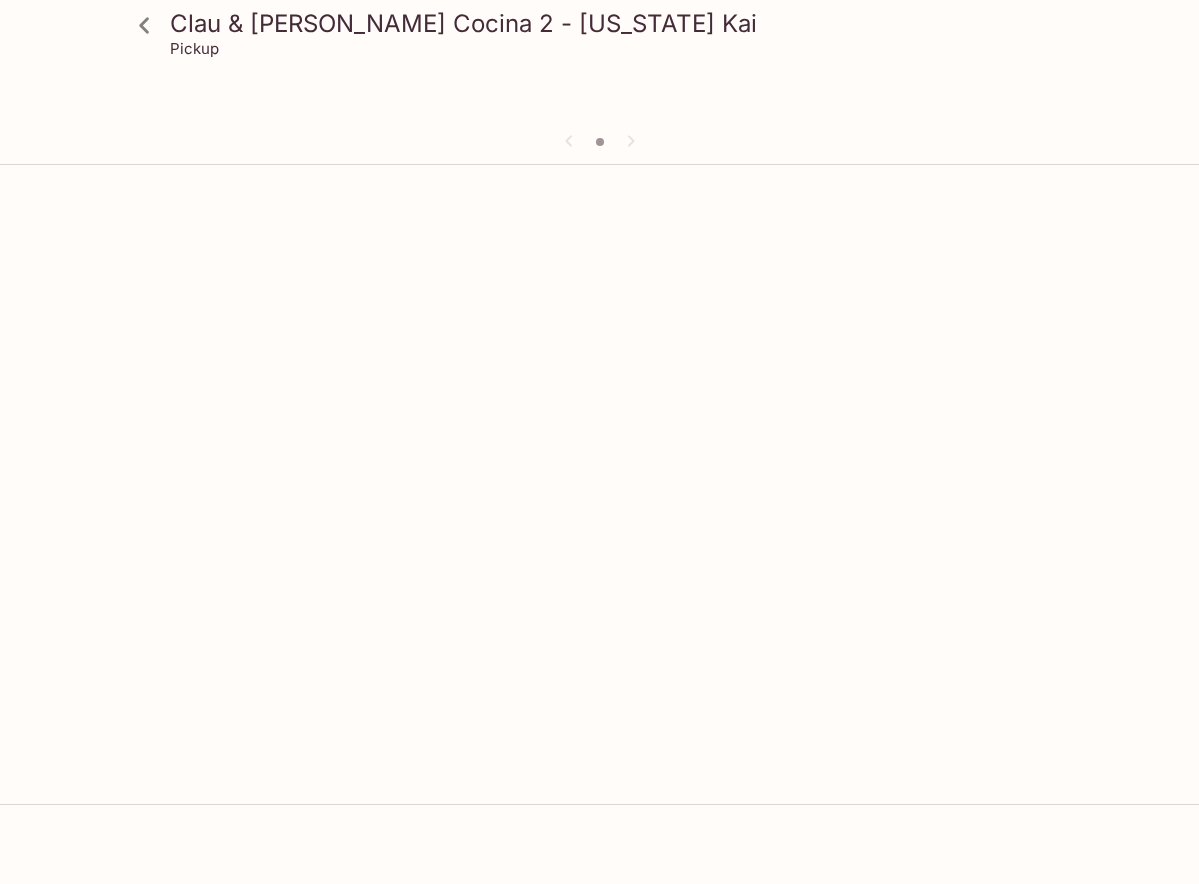 scroll, scrollTop: 0, scrollLeft: 0, axis: both 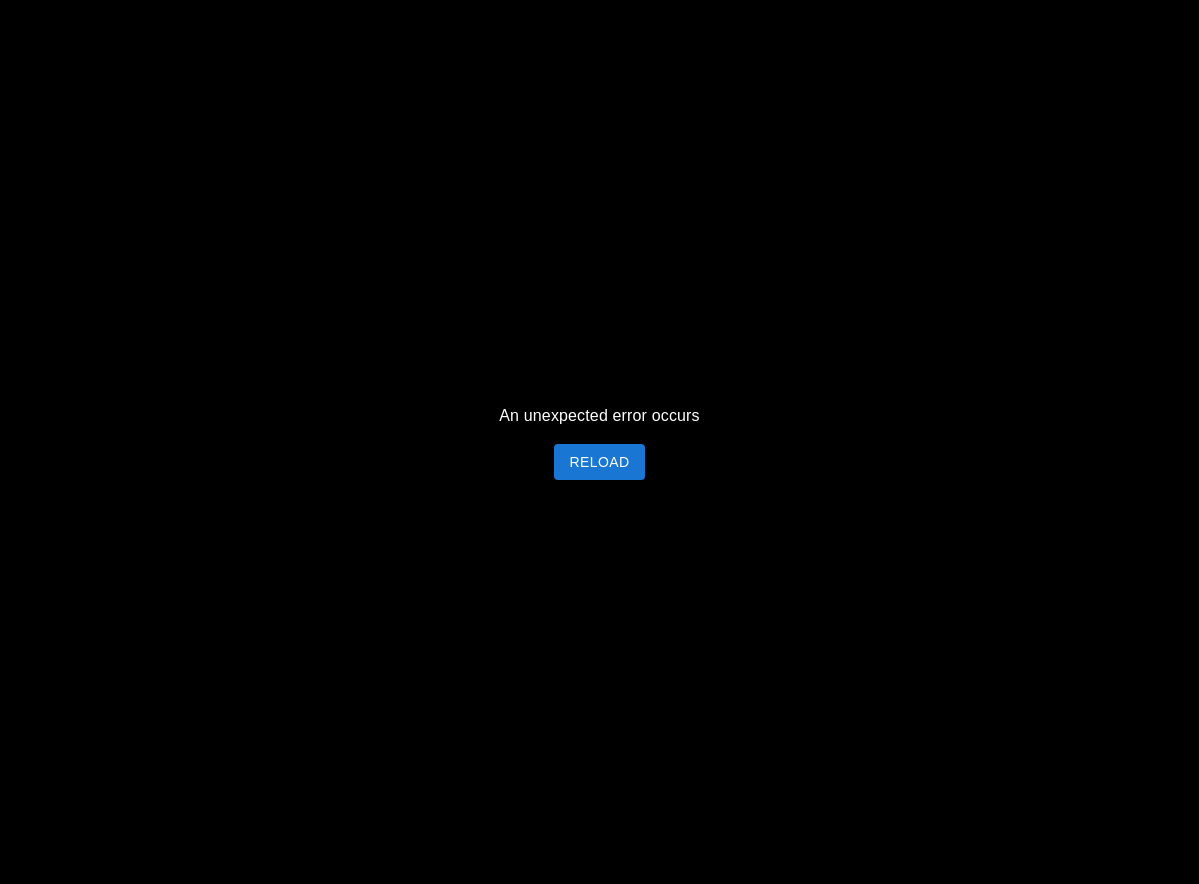 click on "Reload" at bounding box center [600, 462] 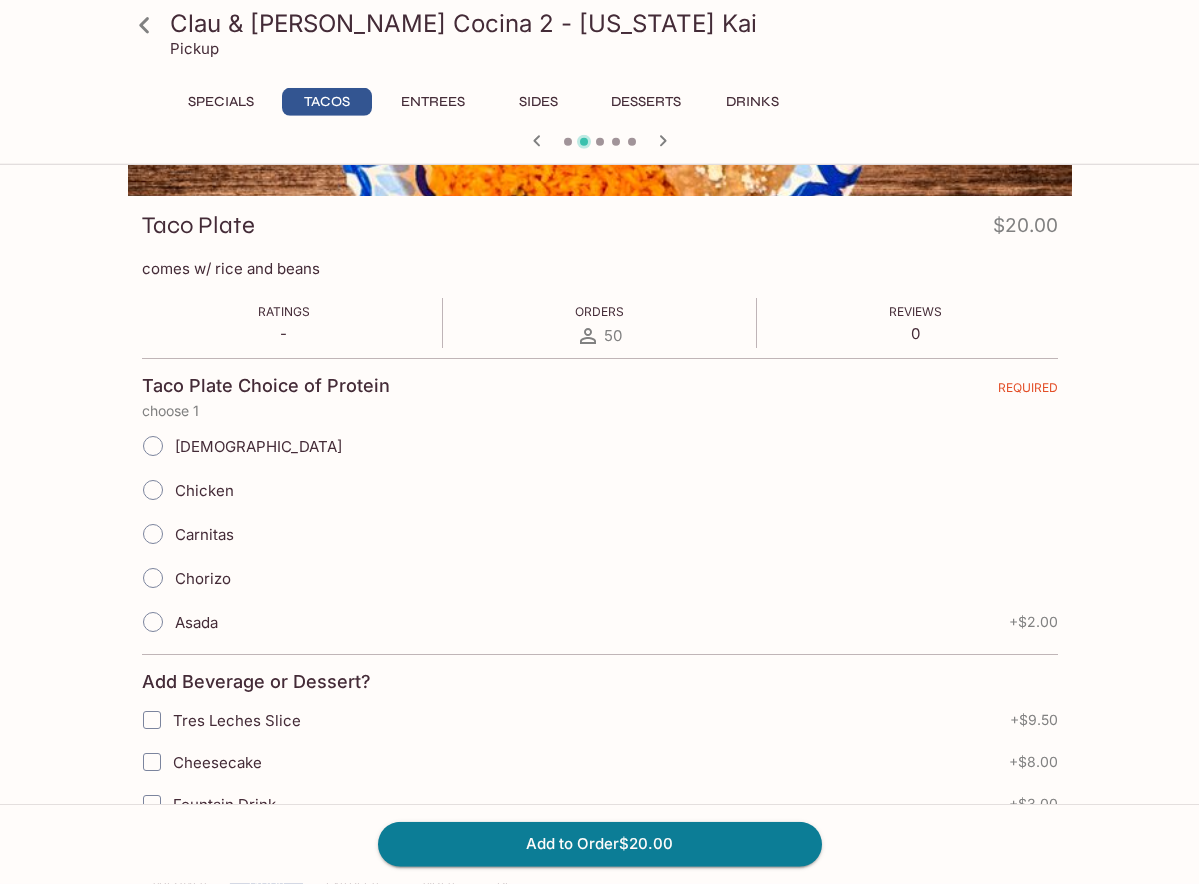 scroll, scrollTop: 306, scrollLeft: 0, axis: vertical 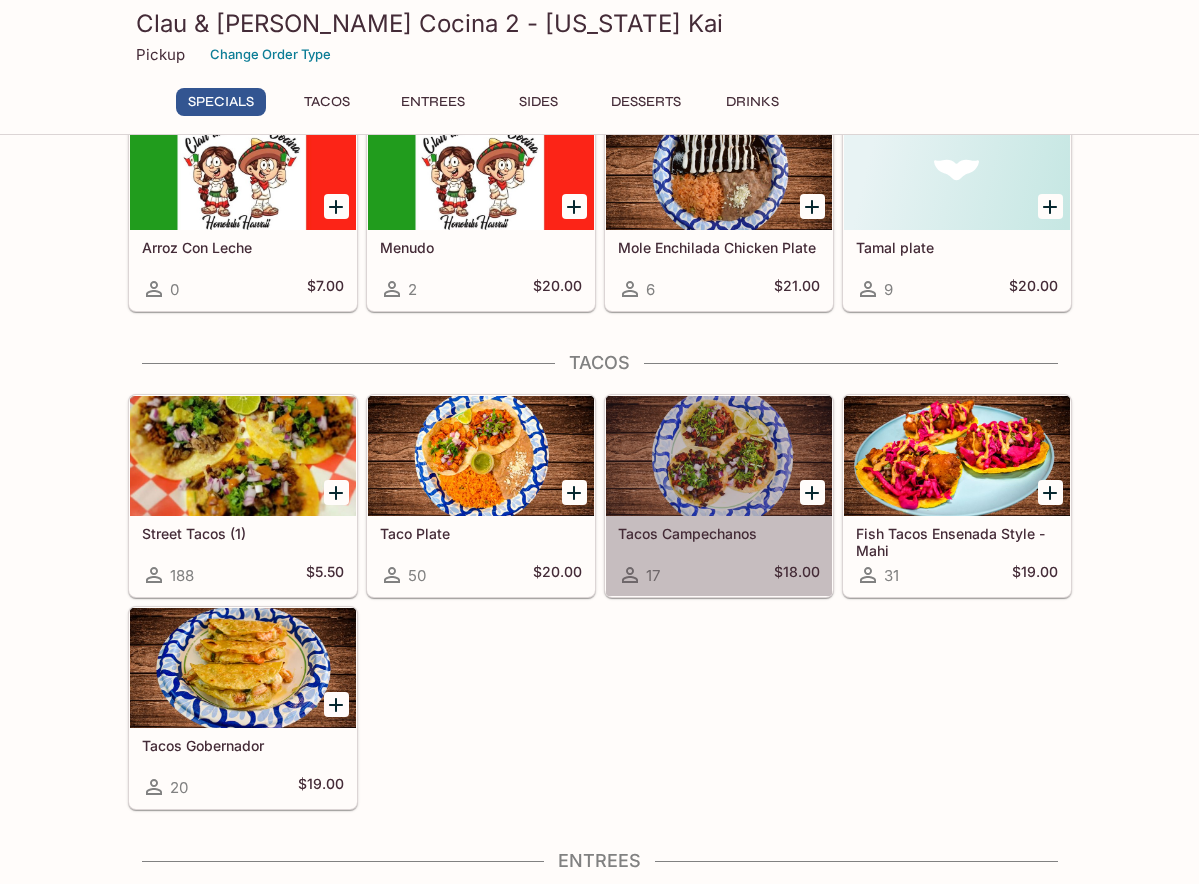 click at bounding box center [719, 456] 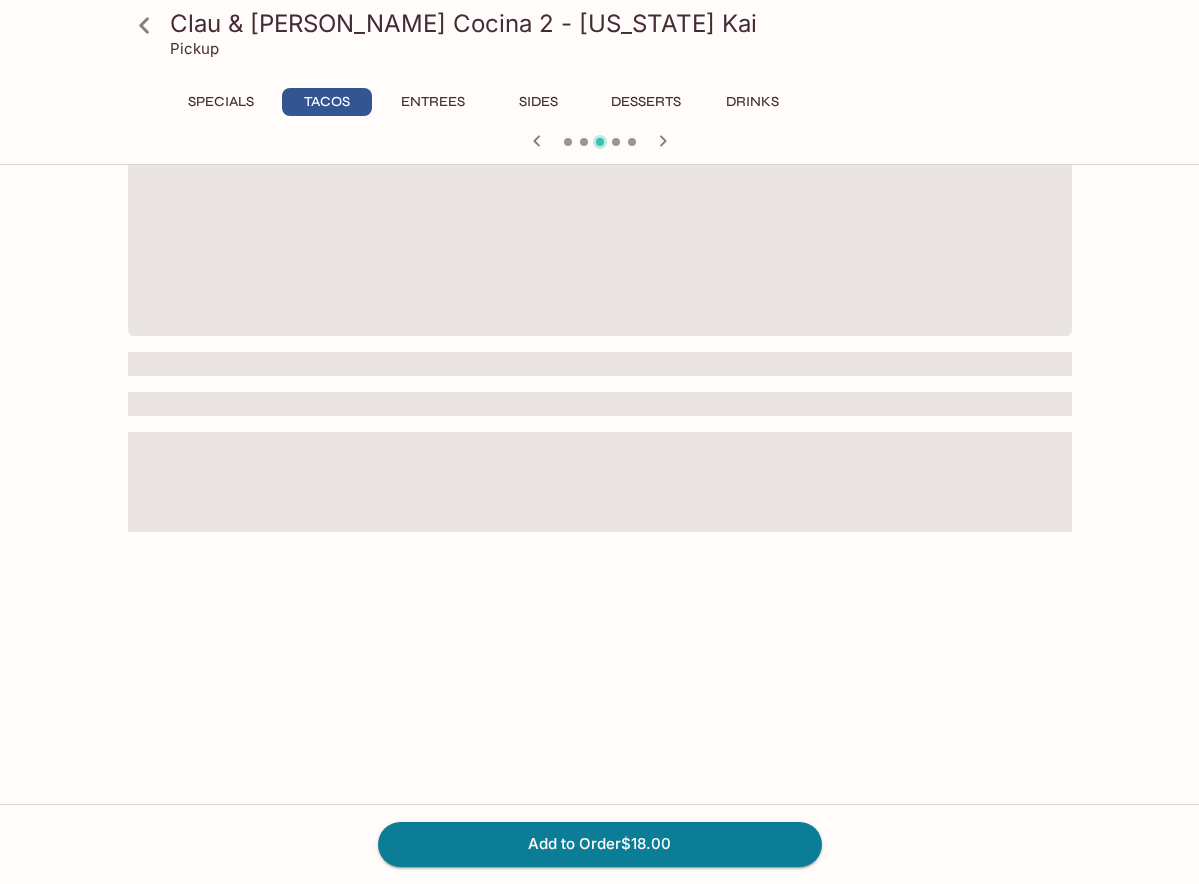 scroll, scrollTop: 0, scrollLeft: 0, axis: both 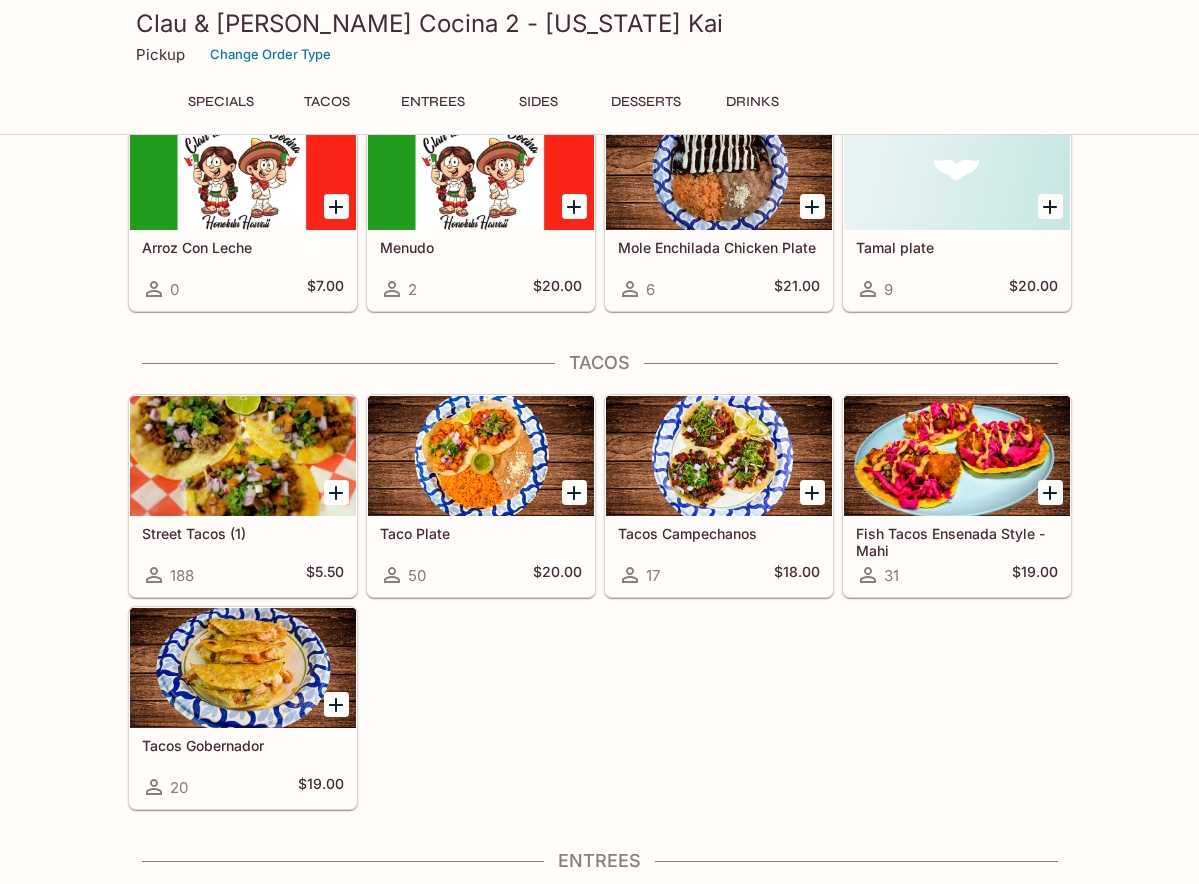 click at bounding box center (243, 456) 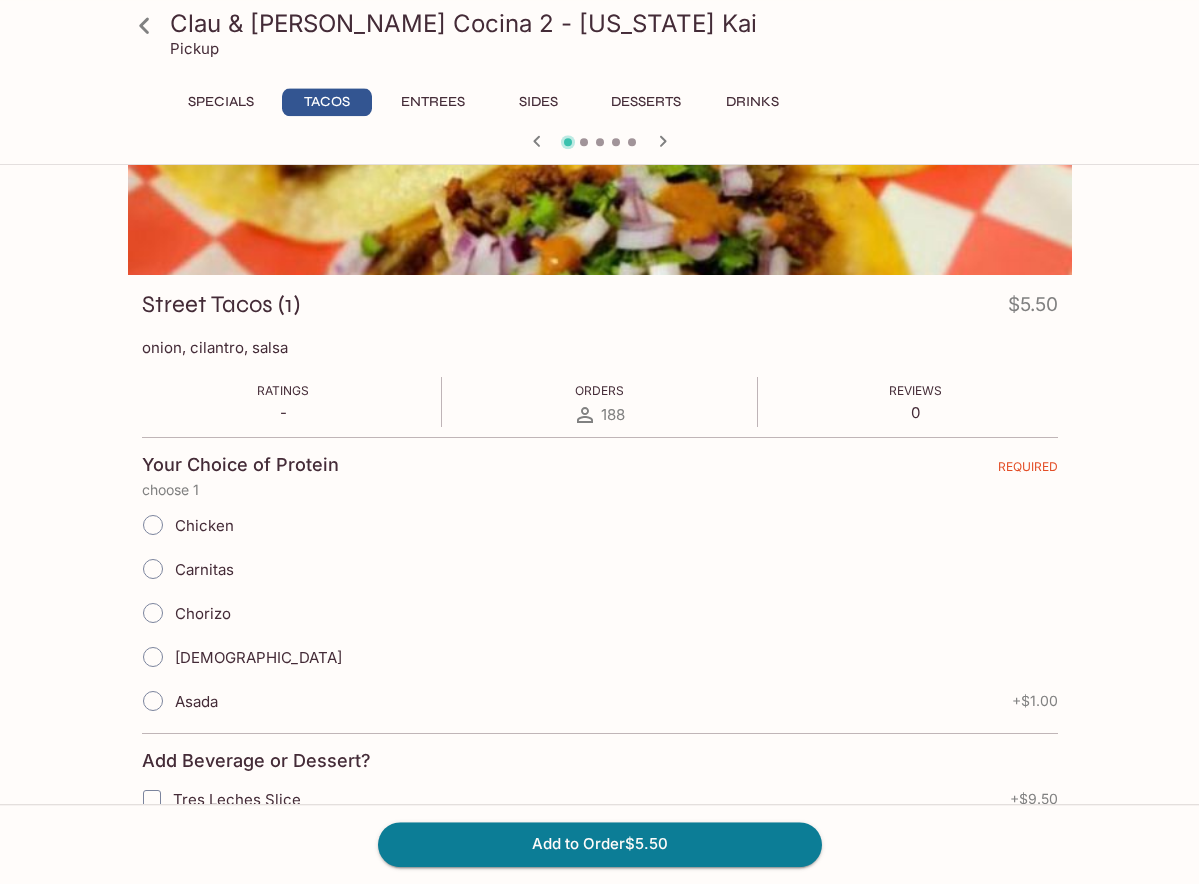 scroll, scrollTop: 204, scrollLeft: 0, axis: vertical 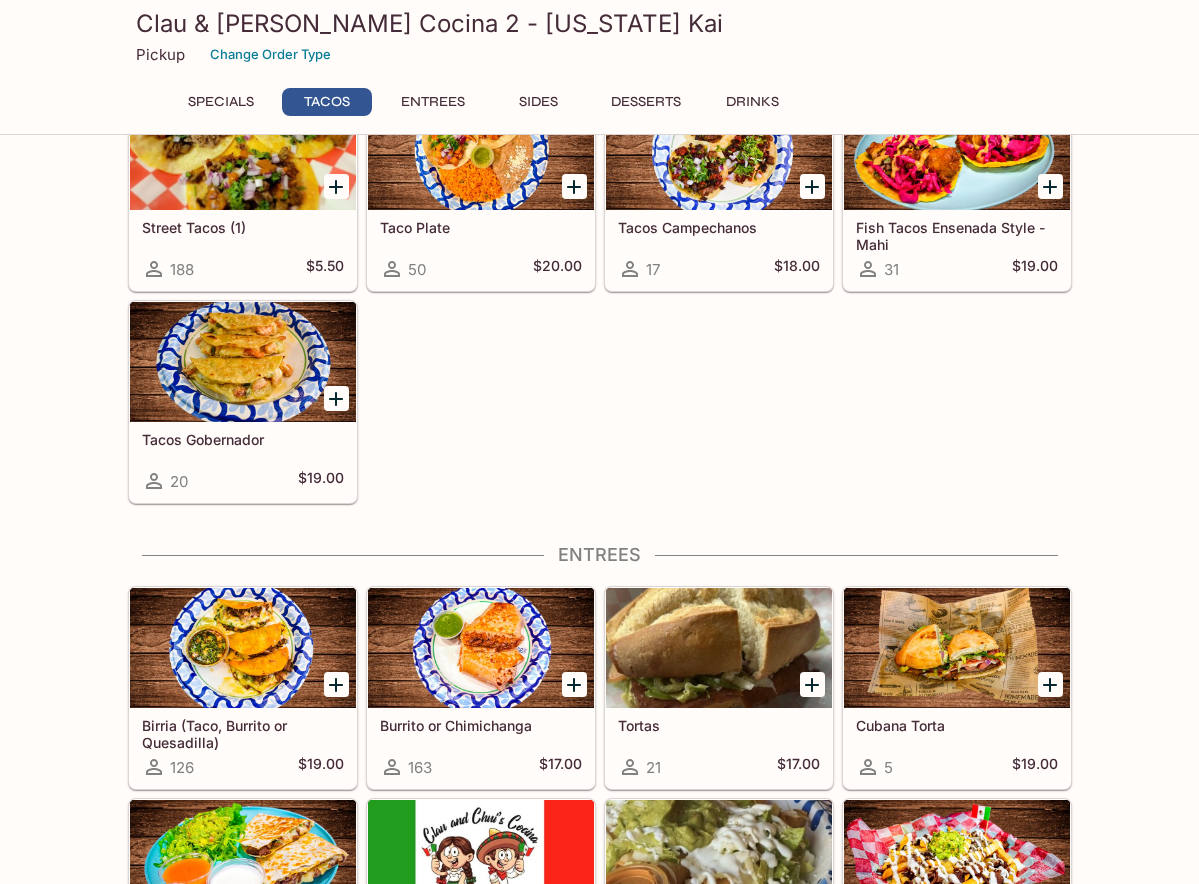 click at bounding box center [243, 362] 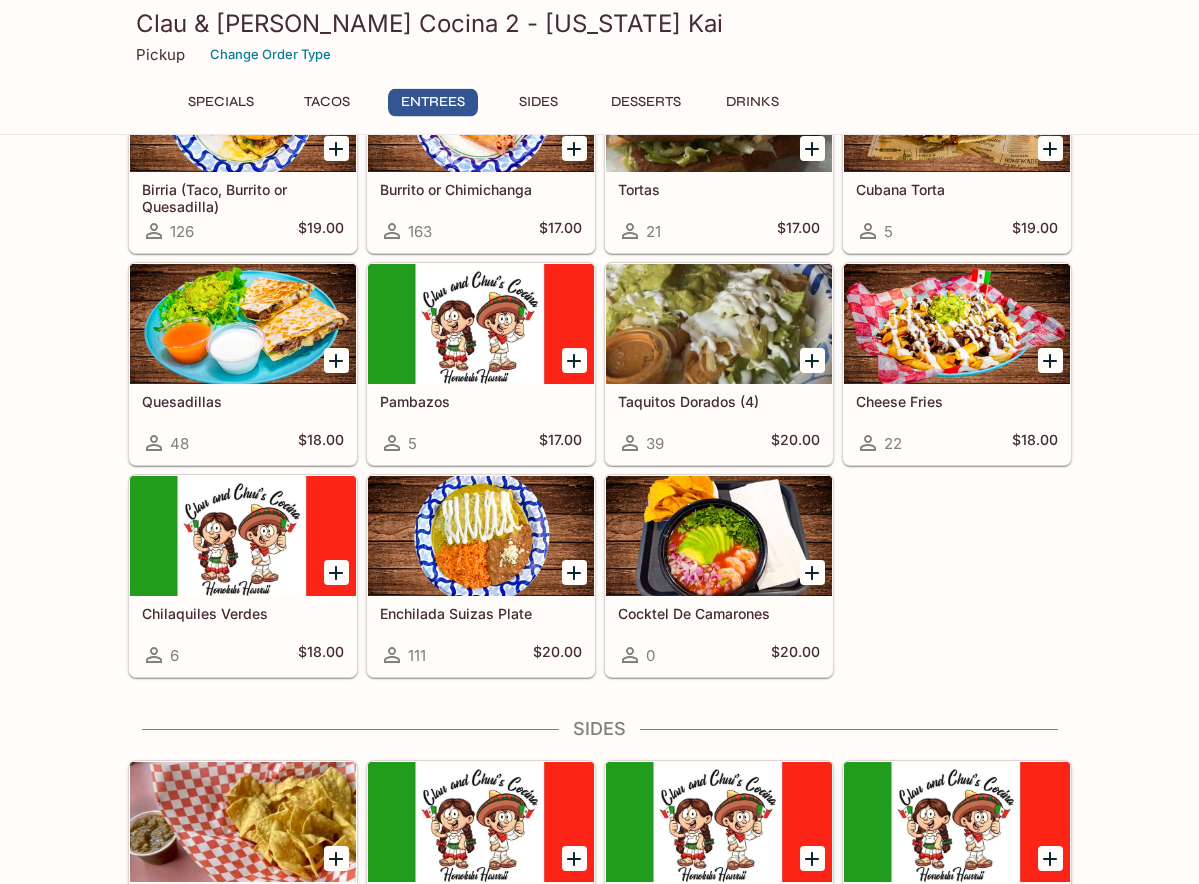 scroll, scrollTop: 816, scrollLeft: 0, axis: vertical 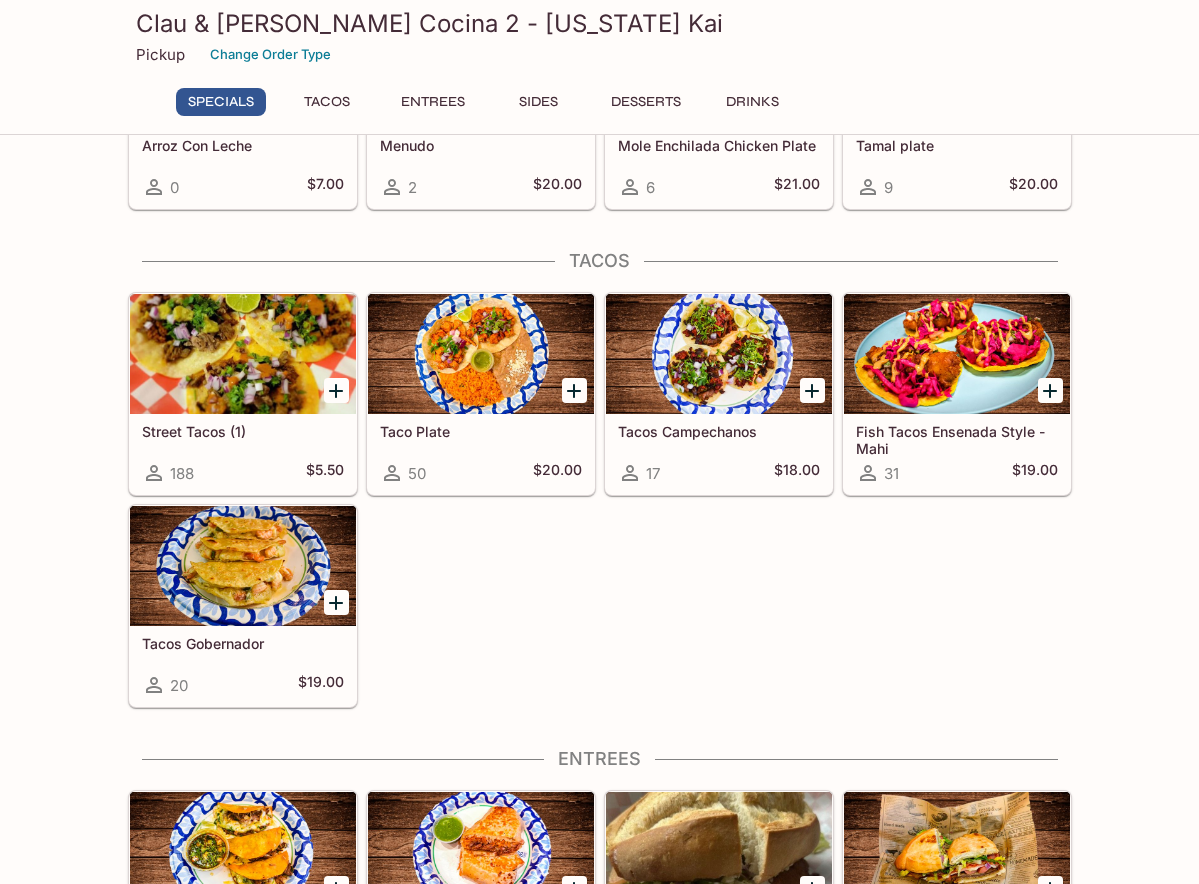 click at bounding box center (481, 354) 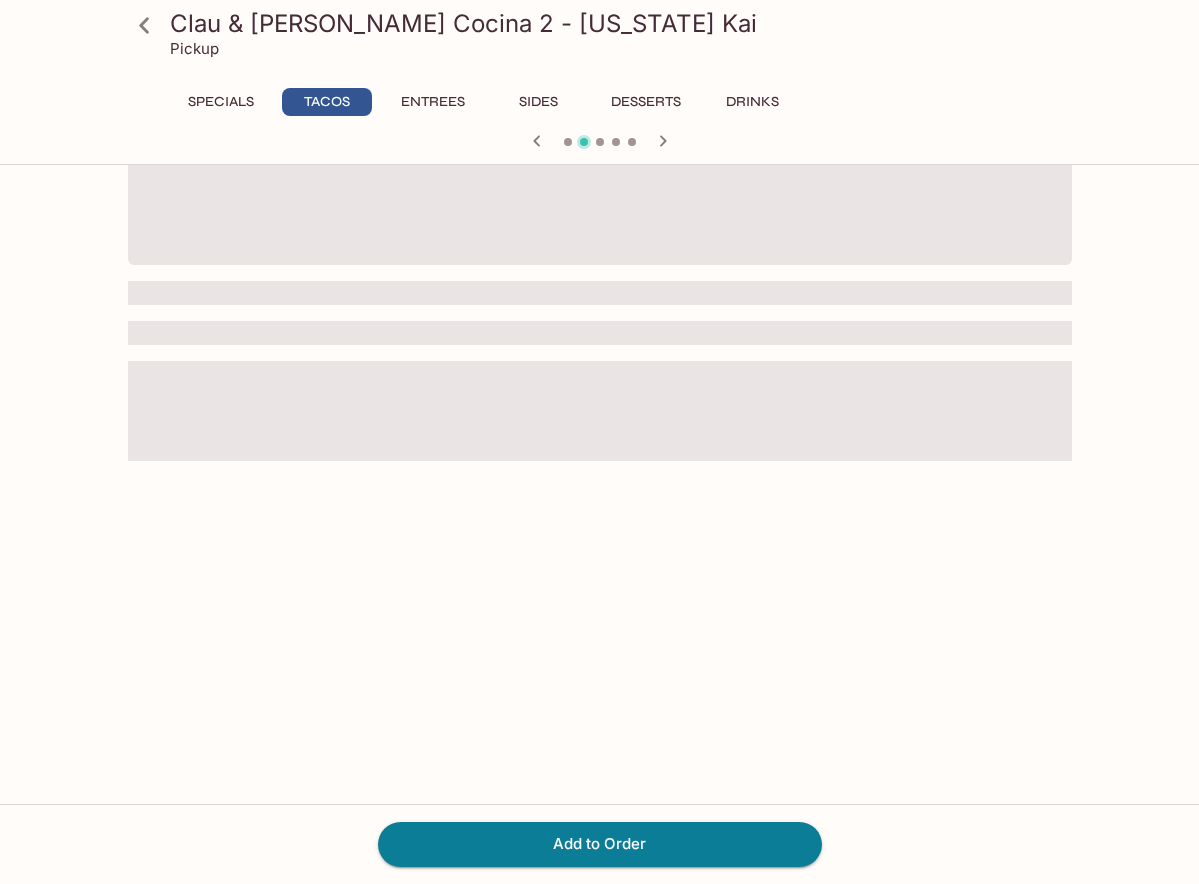 scroll, scrollTop: 0, scrollLeft: 0, axis: both 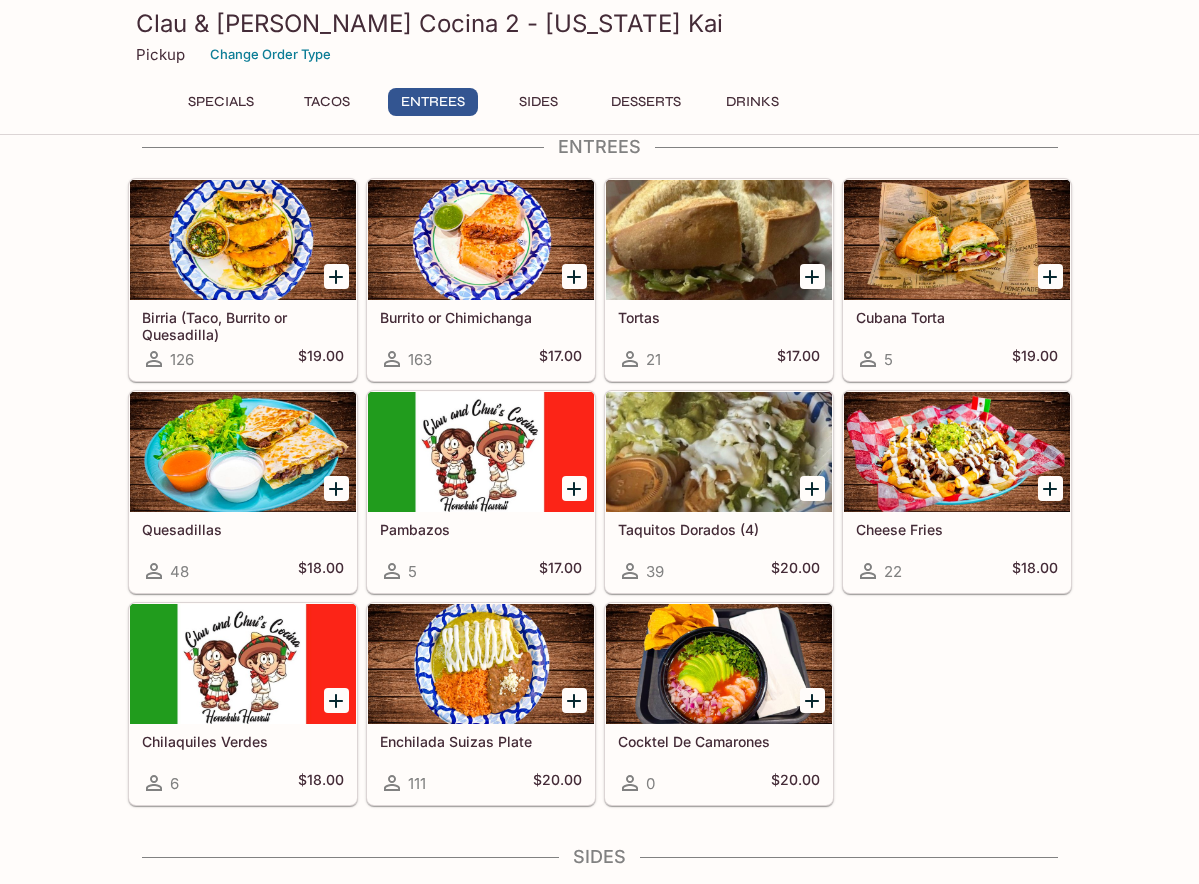 click at bounding box center (481, 240) 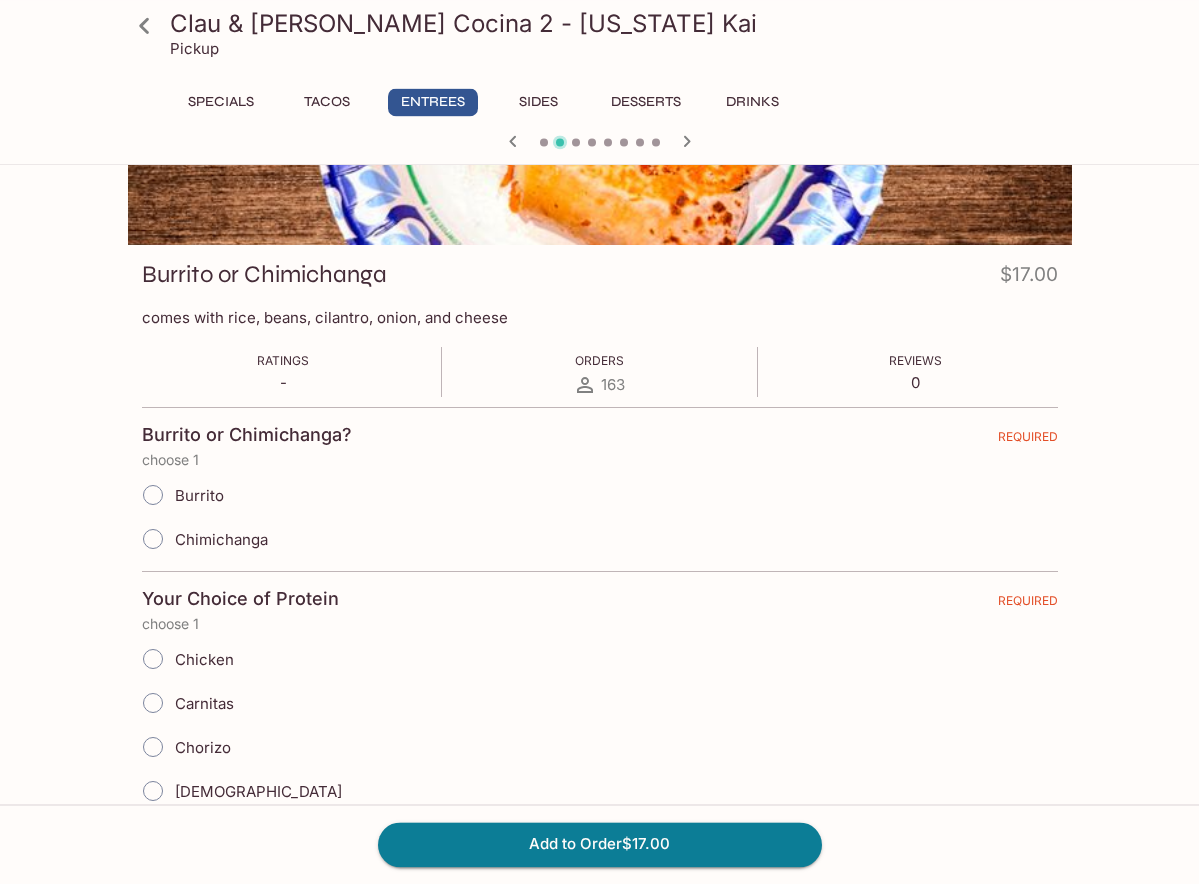 scroll, scrollTop: 204, scrollLeft: 0, axis: vertical 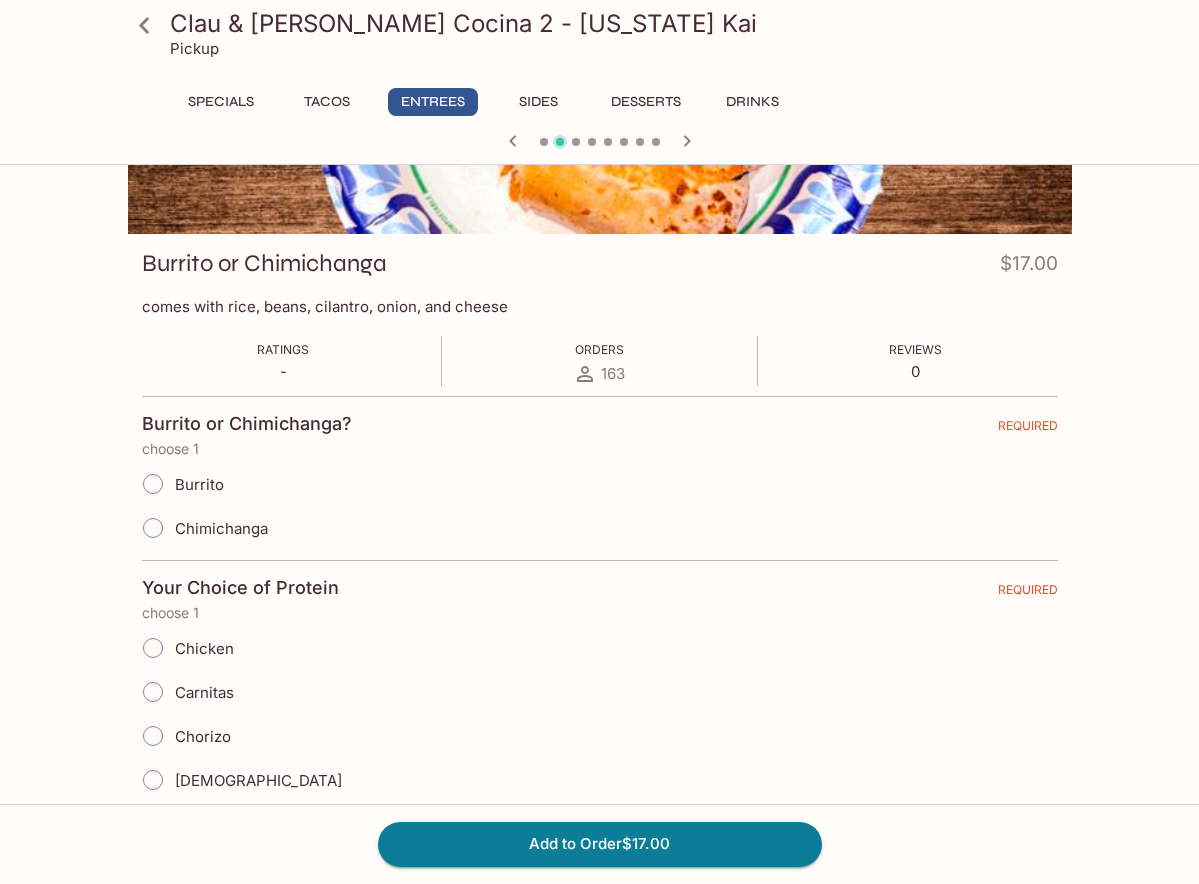 click on "Burrito" at bounding box center (199, 484) 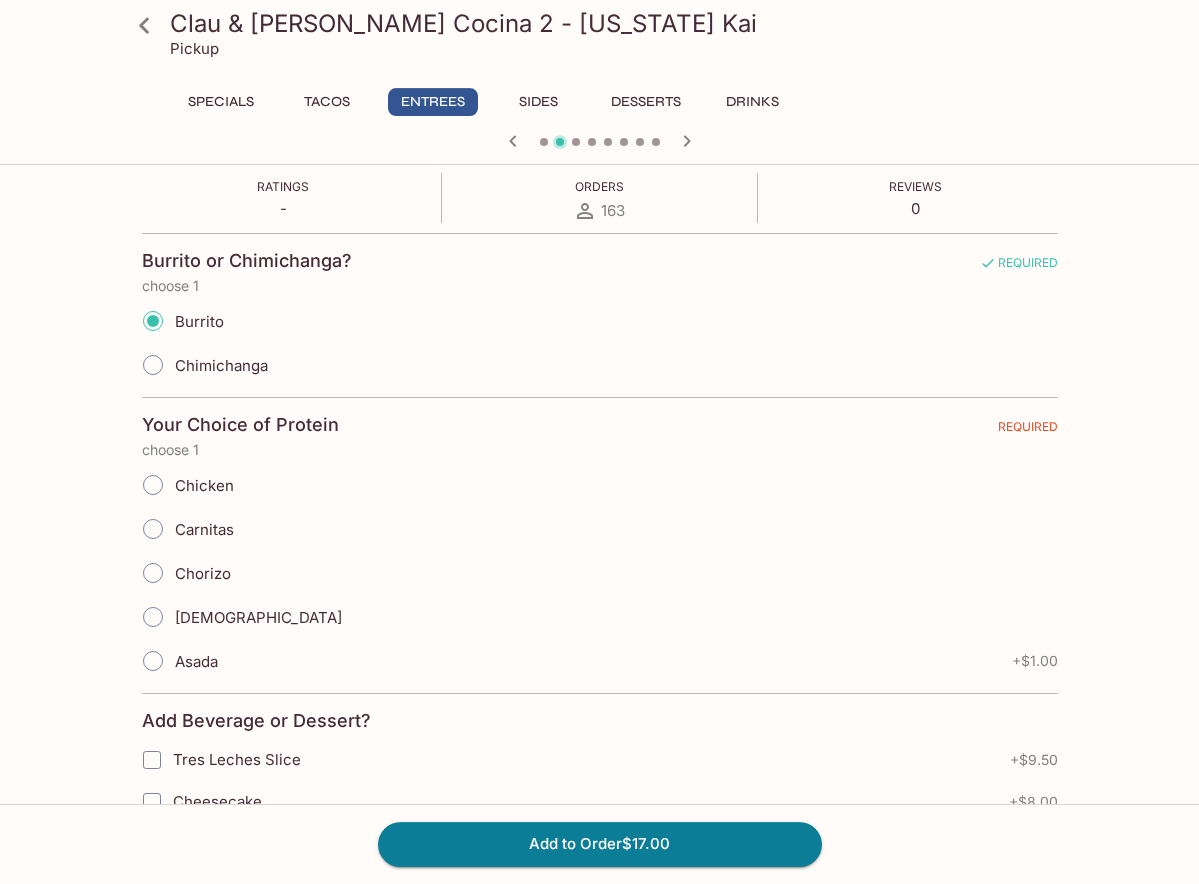 scroll, scrollTop: 408, scrollLeft: 0, axis: vertical 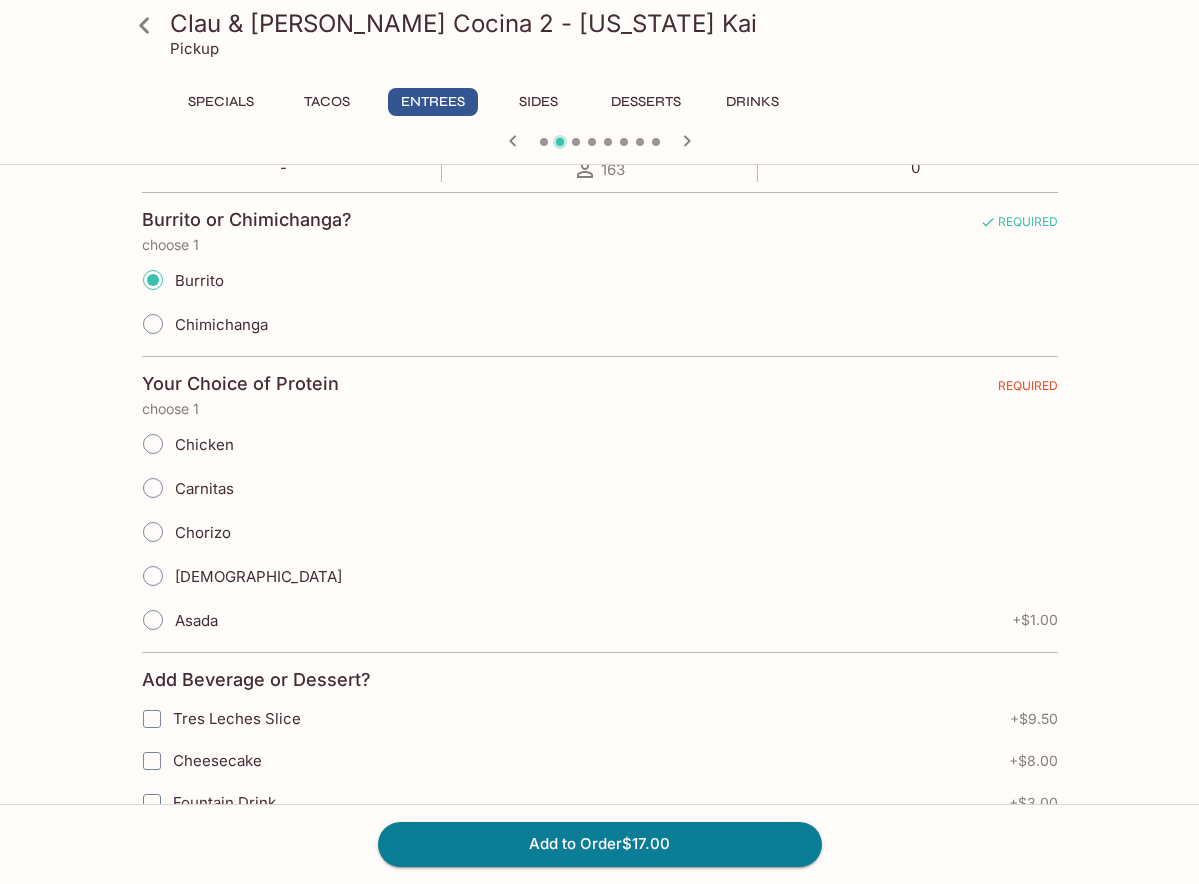 click on "Asada" at bounding box center (196, 620) 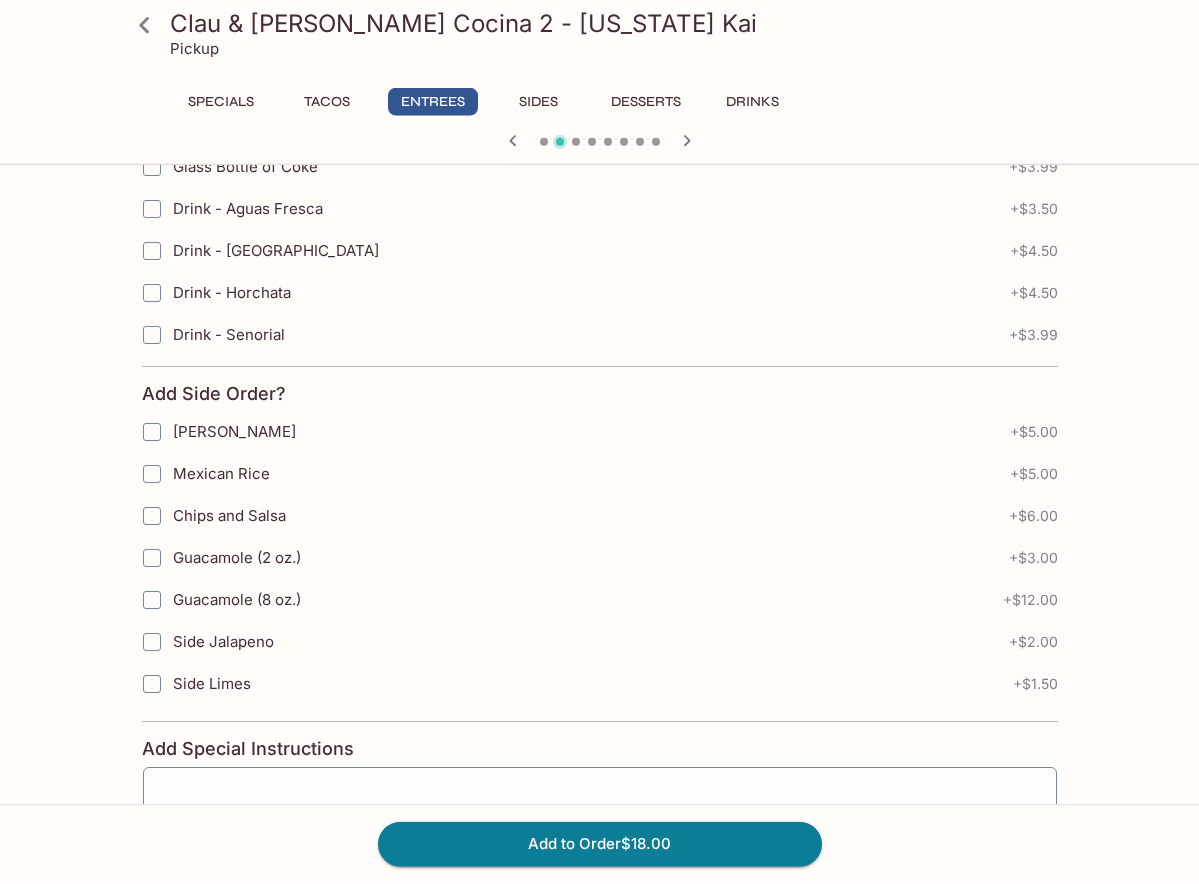scroll, scrollTop: 1122, scrollLeft: 0, axis: vertical 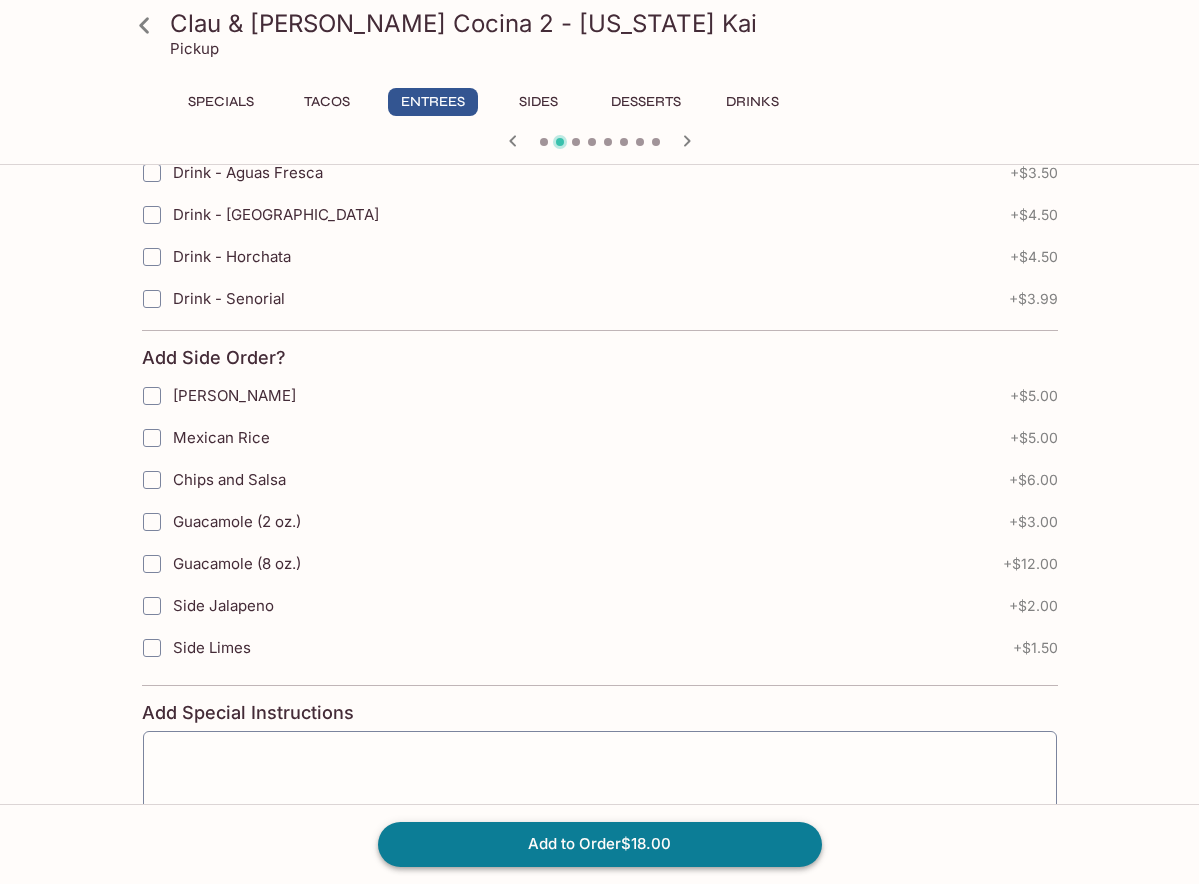 click on "Add to Order  $18.00" at bounding box center [600, 844] 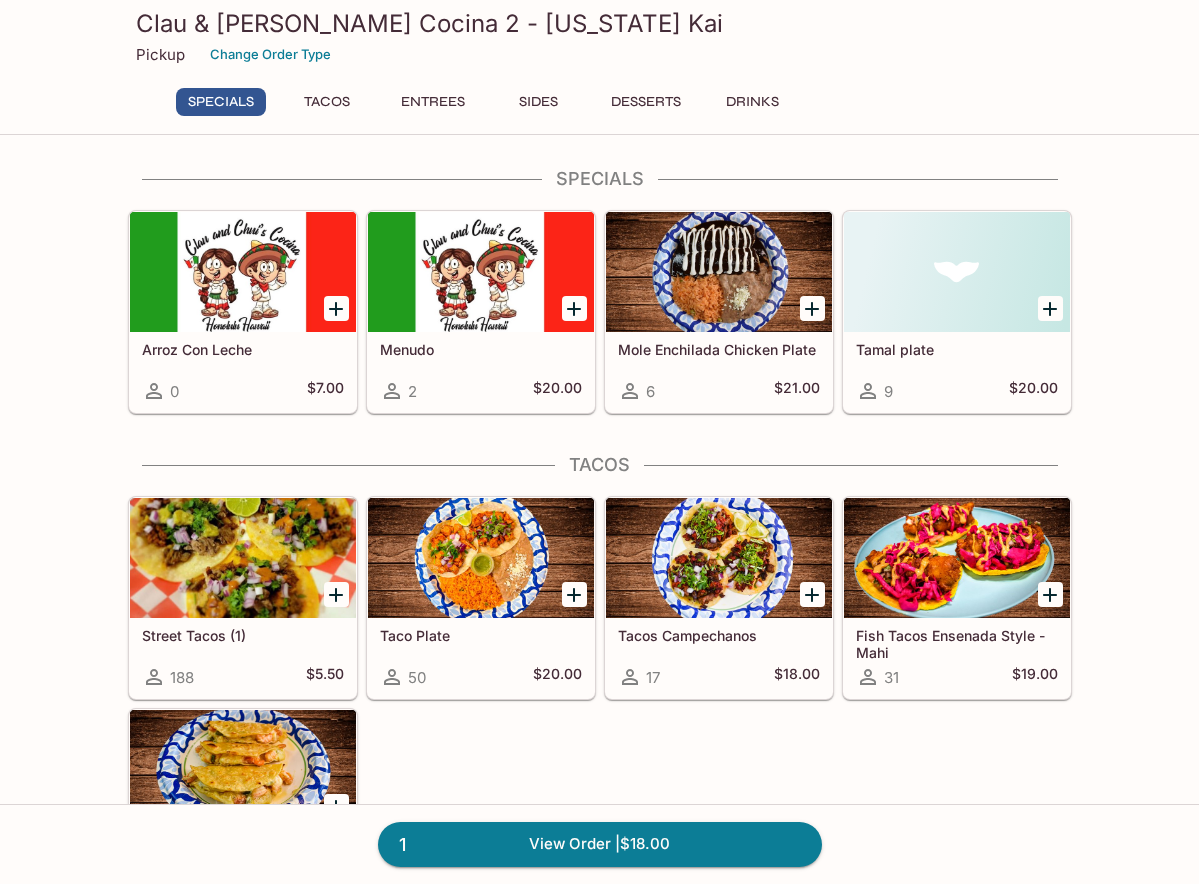 scroll, scrollTop: 816, scrollLeft: 0, axis: vertical 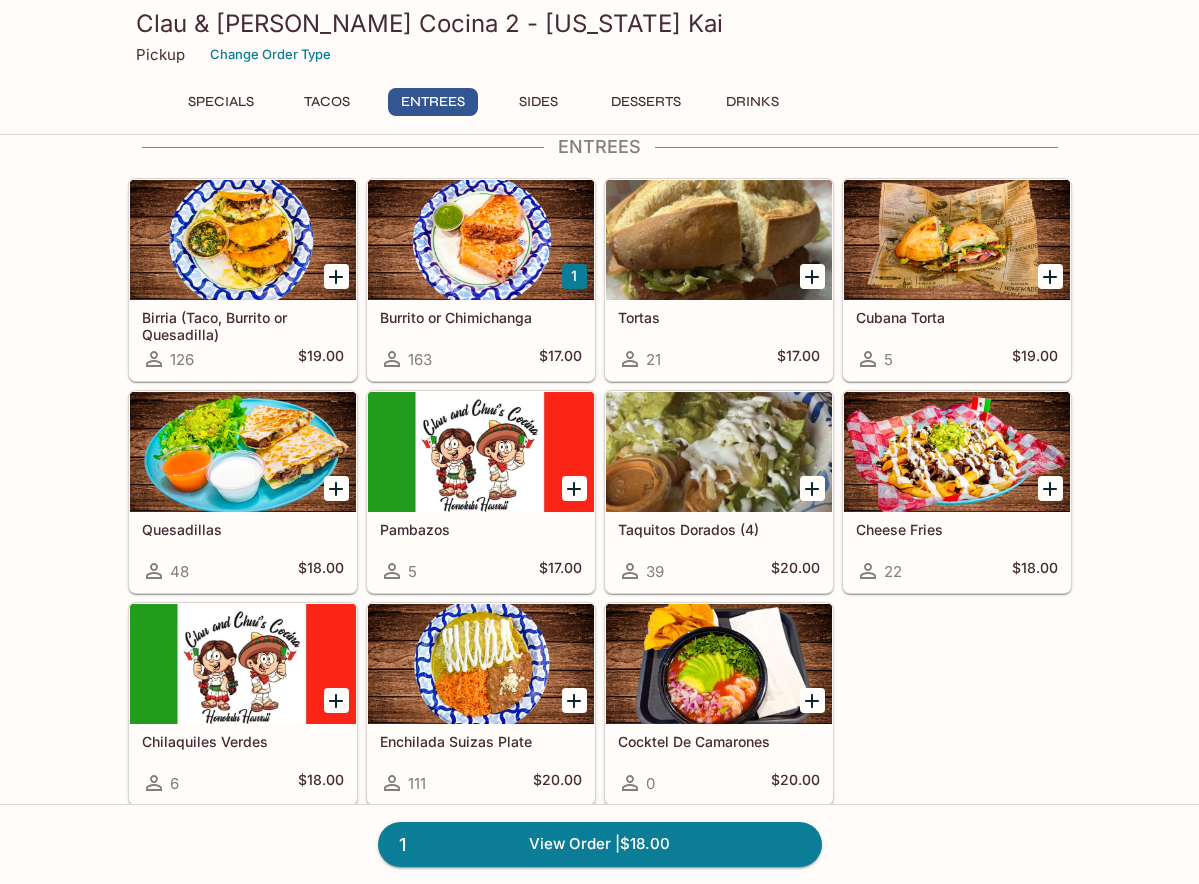 click at bounding box center [481, 664] 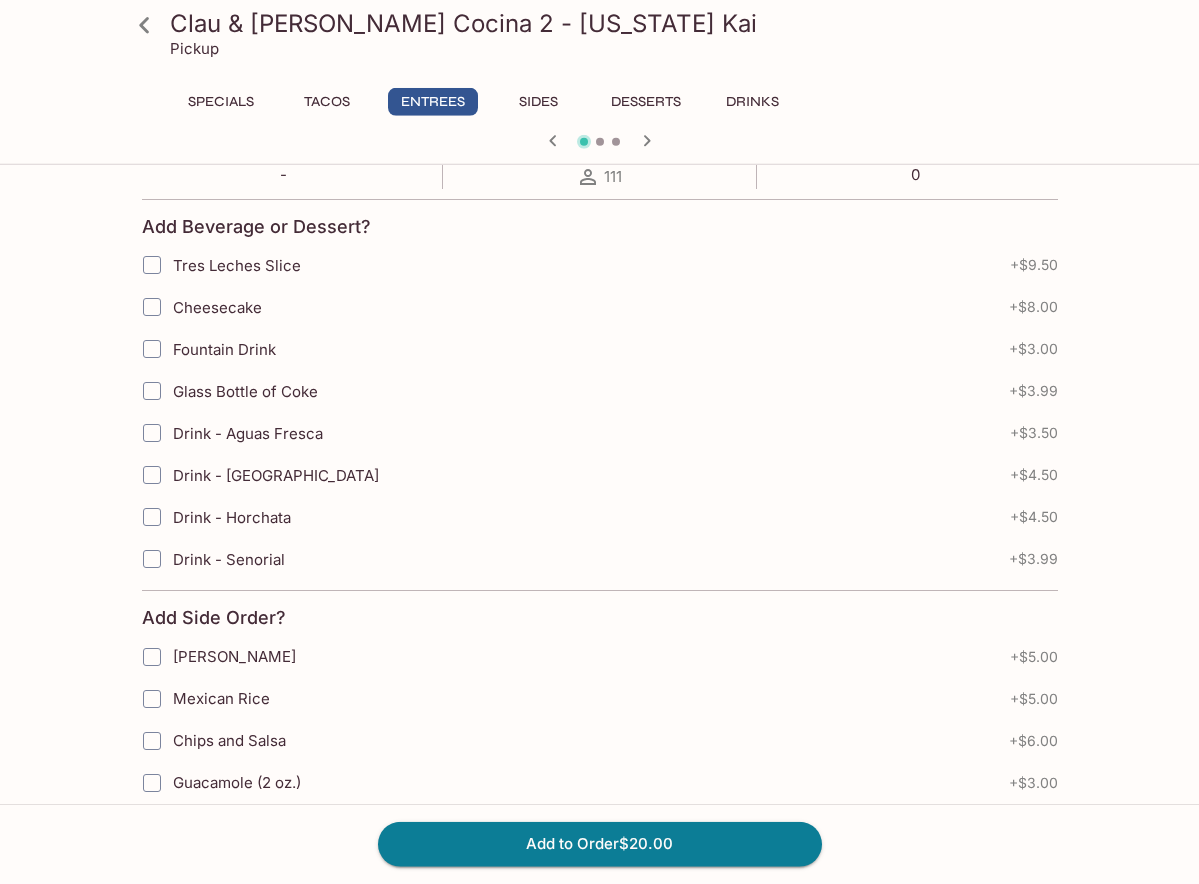 scroll, scrollTop: 408, scrollLeft: 0, axis: vertical 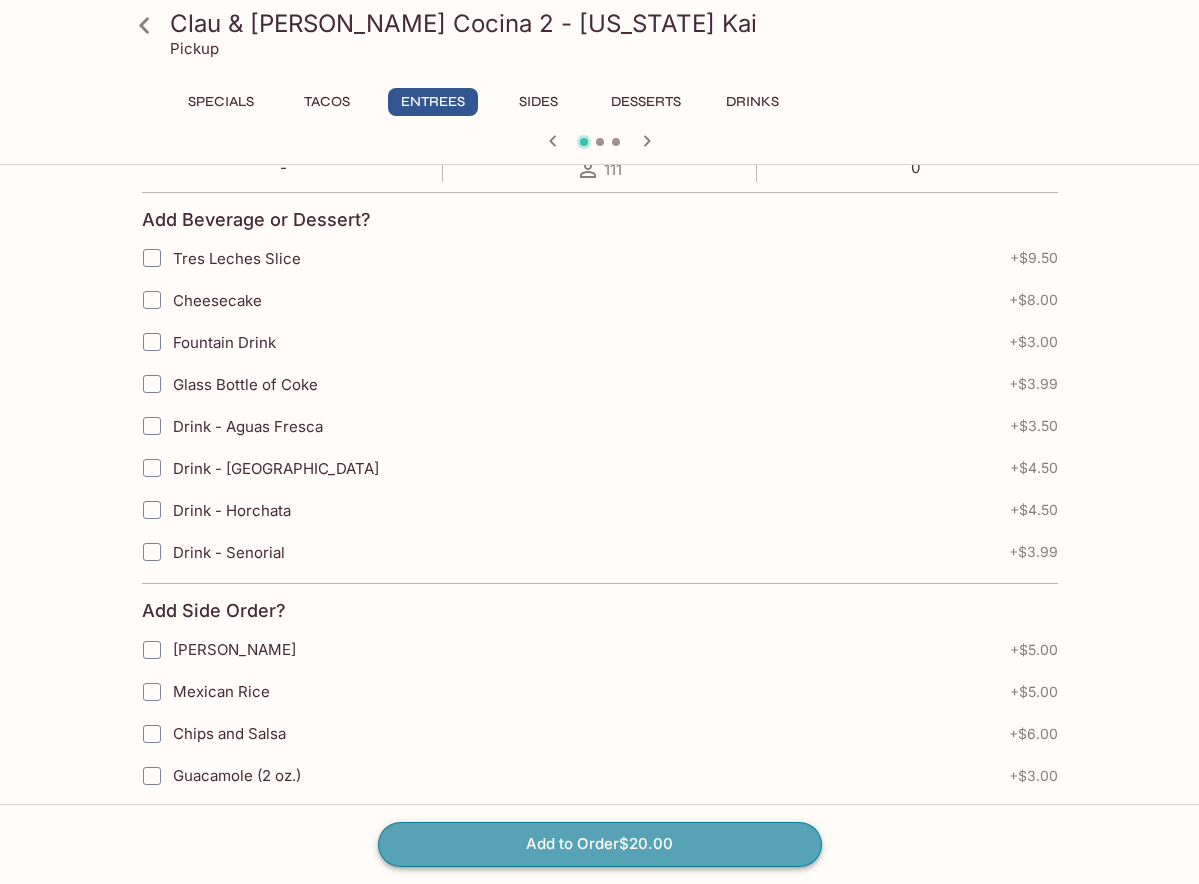 click on "Add to Order  $20.00" at bounding box center [600, 844] 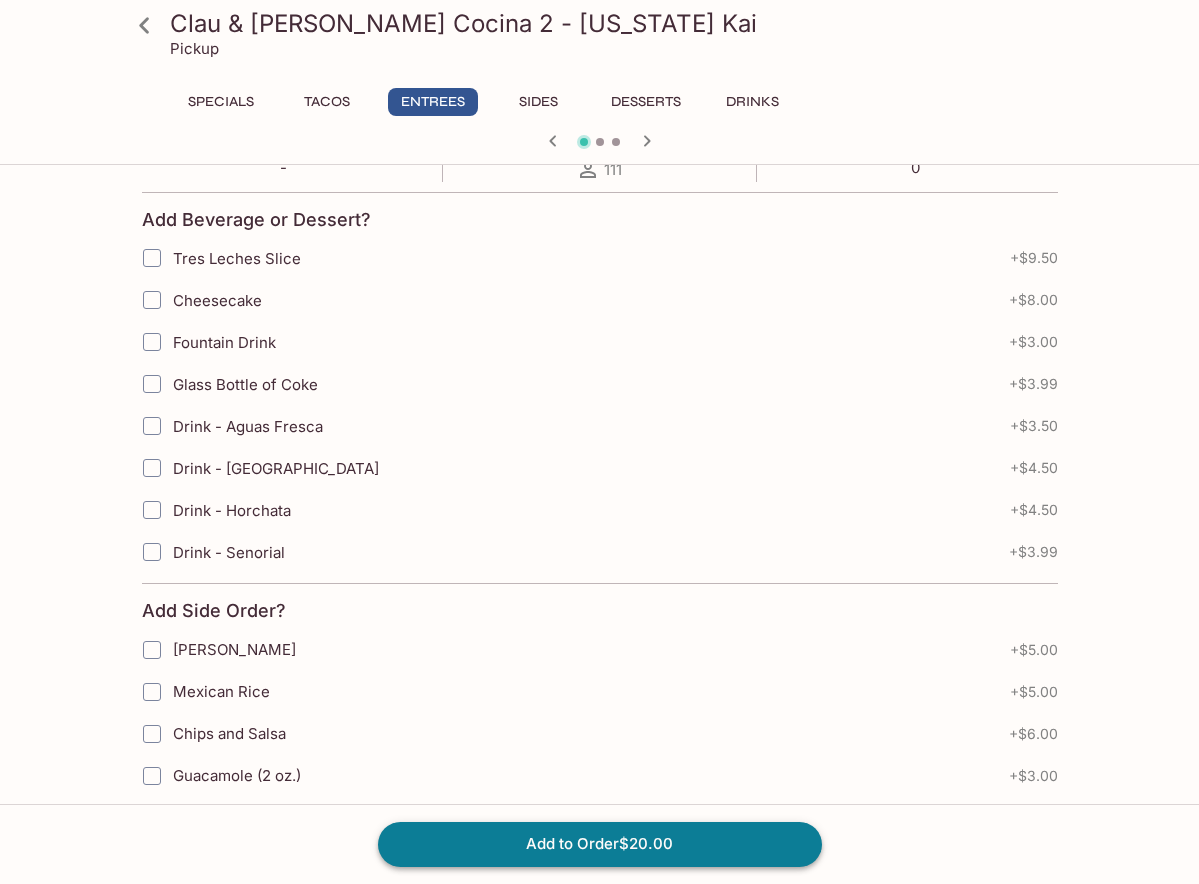 scroll, scrollTop: 0, scrollLeft: 0, axis: both 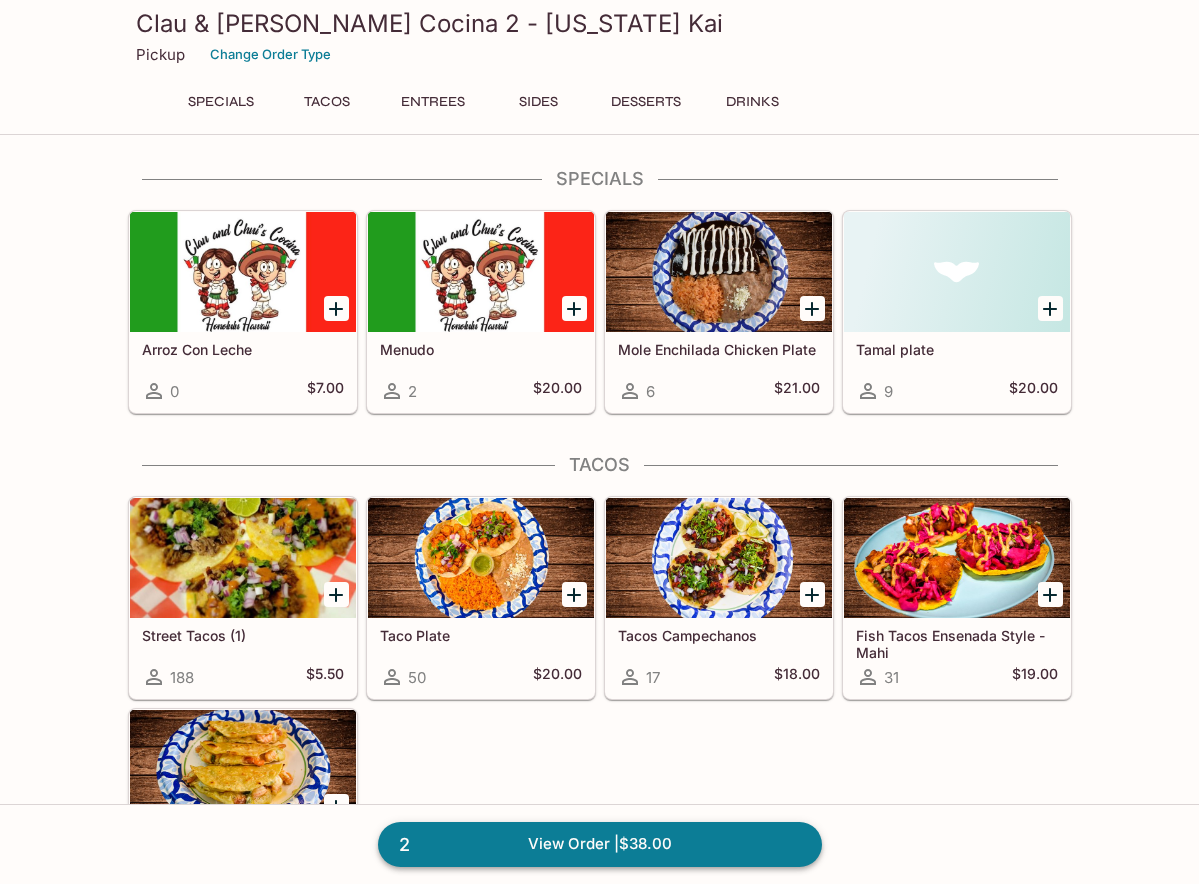 click on "2 View Order |  $38.00" at bounding box center [600, 844] 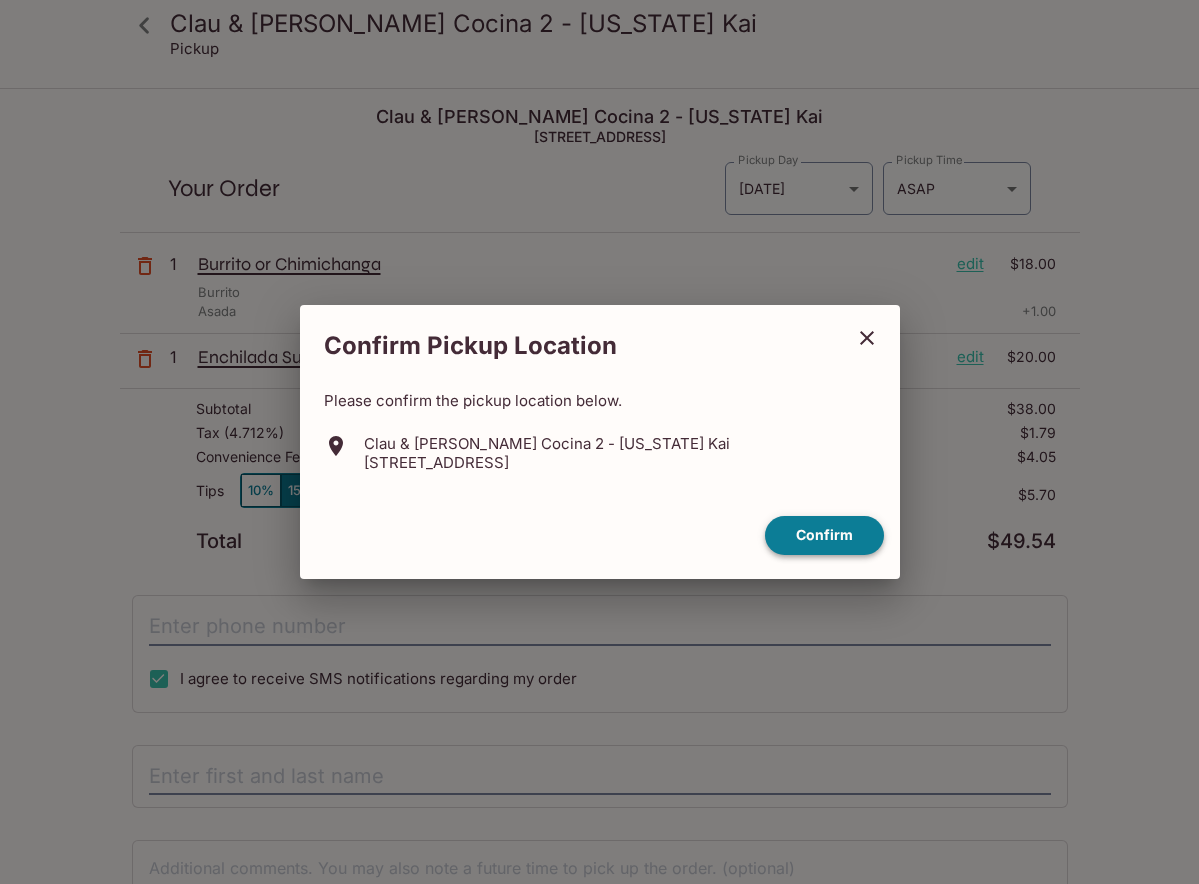 click on "Confirm" at bounding box center (824, 535) 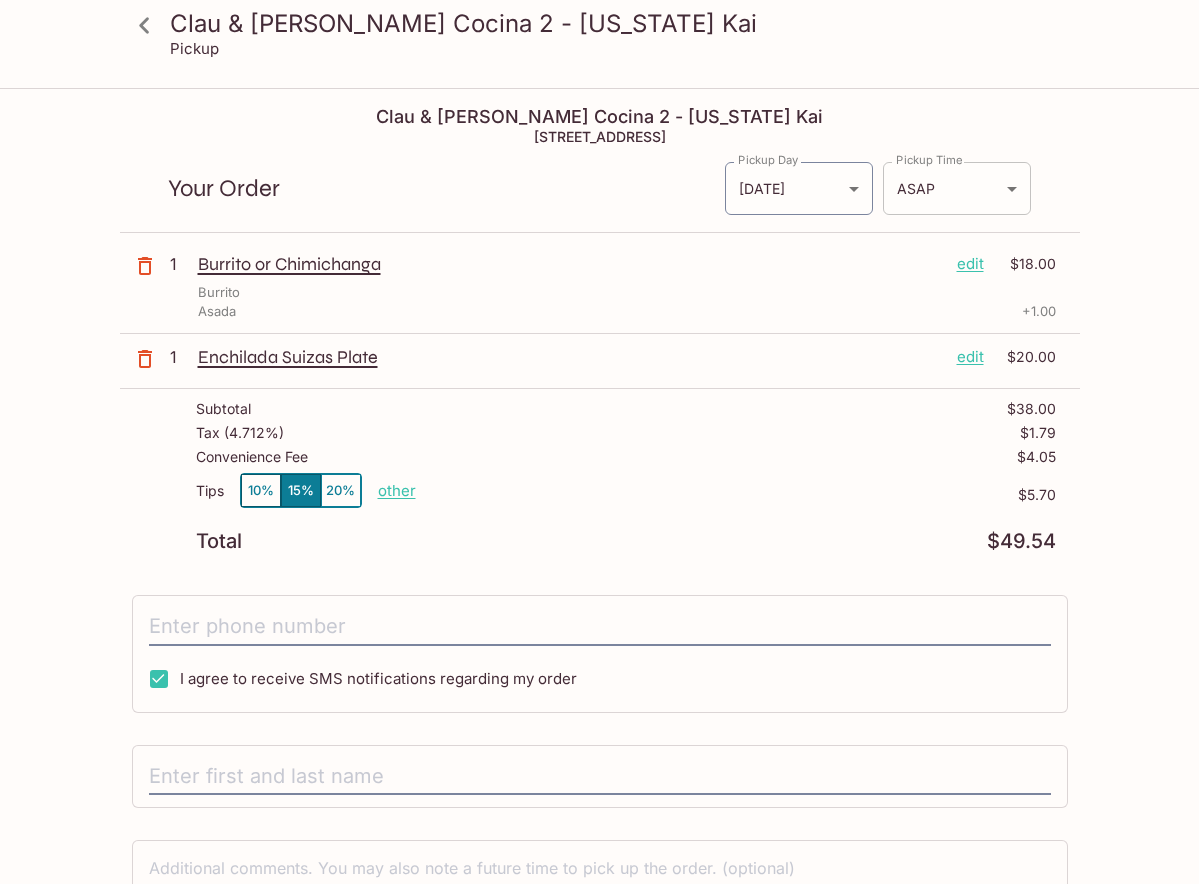 click on "Clau & [PERSON_NAME] Cocina 2 - [US_STATE] Kai Pickup Clau & Chui's Cocina 2 - [US_STATE] Kai [STREET_ADDRESS] Your Order Pickup Day [DATE] [DATE] Pickup Day Pickup Time ASAP ASAP Pickup Time 1 Burrito or Chimichanga edit $18.00 Burrito Asada + 1.00 1 Enchilada Suizas Plate edit $20.00 Subtotal $38.00 Tax ( 4.712% ) $1.79 Convenience Fee $4.05 Tips 10% 15% 20% other $5.70 Total $49.54 I agree to receive SMS notifications regarding my order x Pay with Credit Card Clau & [PERSON_NAME] Cocina 2 - [US_STATE] Kai | Powered by [PERSON_NAME]" at bounding box center [599, 532] 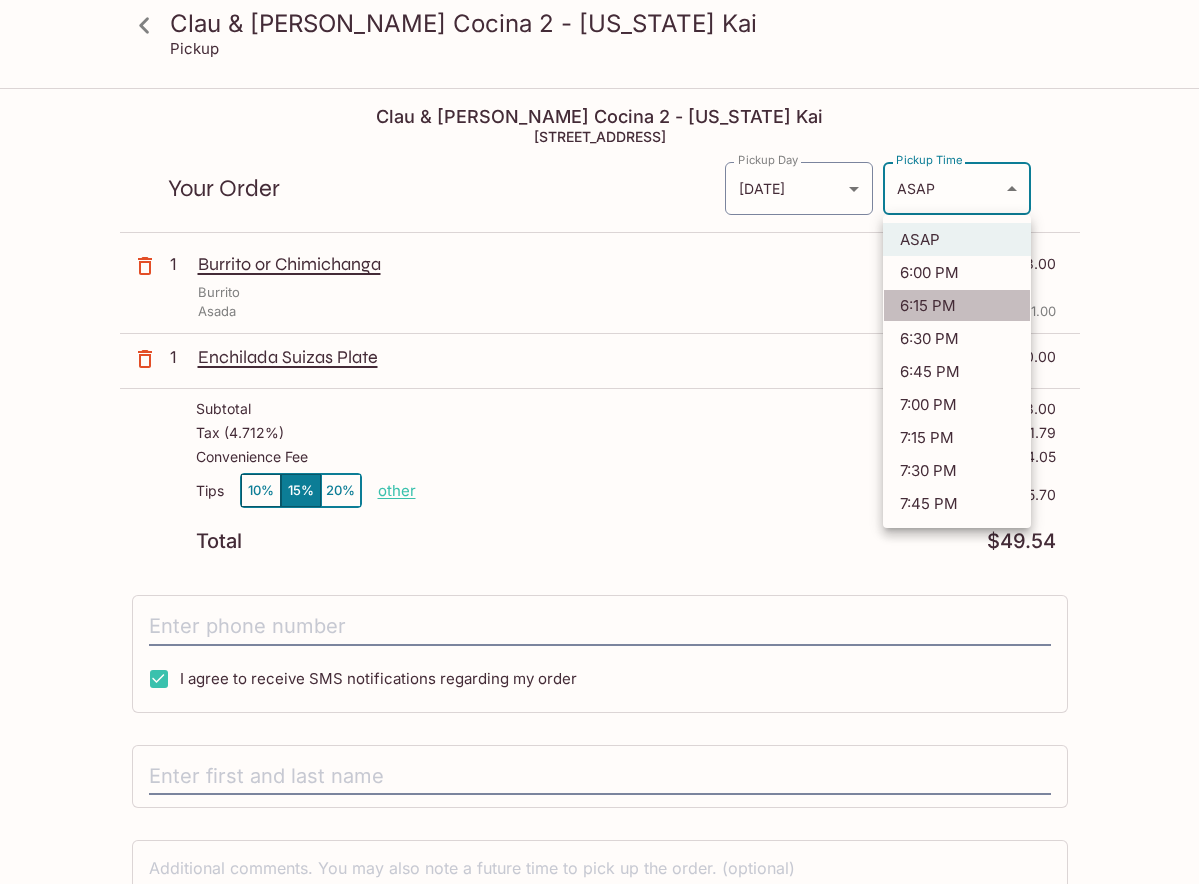 click on "6:15 PM" at bounding box center [957, 305] 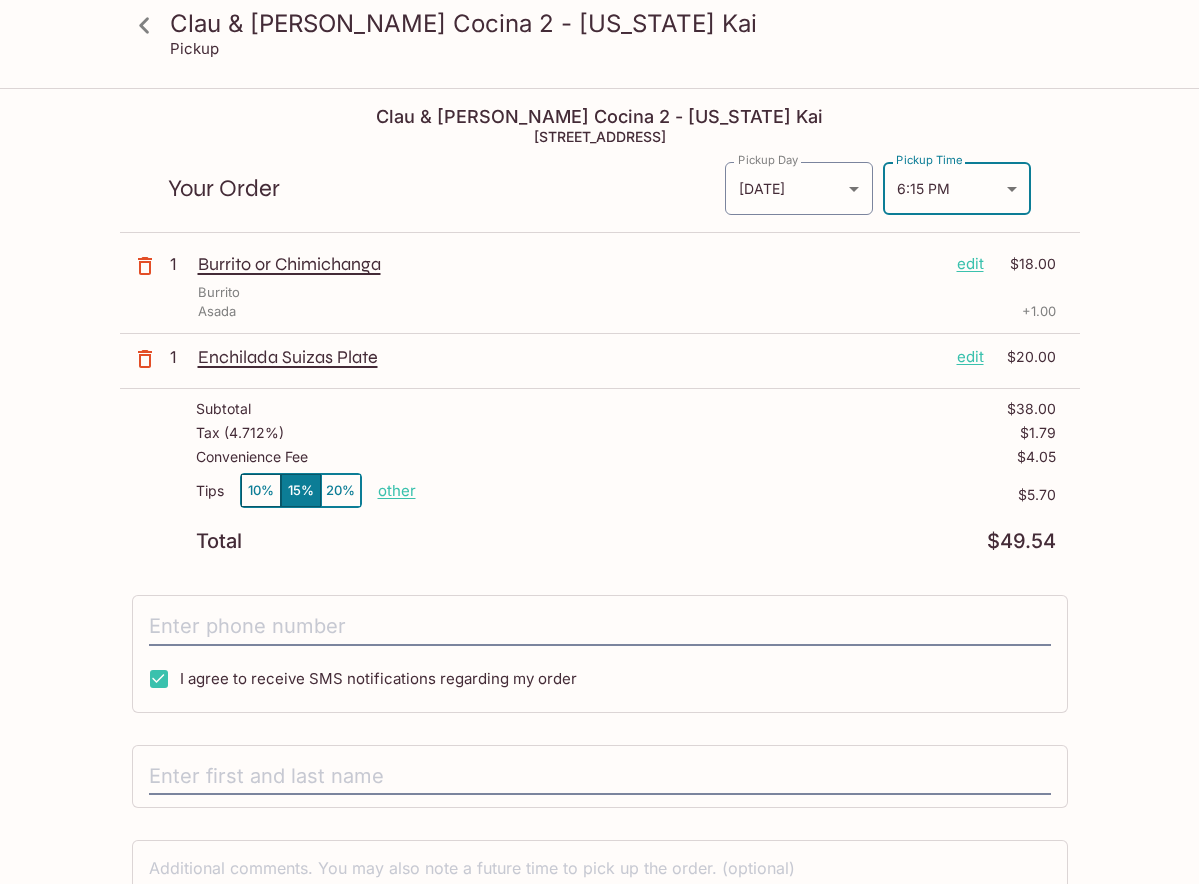 click on "Clau & [PERSON_NAME] Cocina 2 - [US_STATE] Kai Pickup Clau & Chui's Cocina 2 - [US_STATE] Kai [STREET_ADDRESS] Your Order Pickup Day [DATE] [DATE] Pickup Day Pickup Time 6:15 PM [DATE]T04:15:52.000000Z Pickup Time 1 Burrito or Chimichanga edit $18.00 Burrito Asada + 1.00 1 Enchilada Suizas Plate edit $20.00 Subtotal $38.00 Tax ( 4.712% ) $1.79 Convenience Fee $4.05 Tips 10% 15% 20% other $5.70 Total $49.54 I agree to receive SMS notifications regarding my order x Pay with Credit Card Clau & [PERSON_NAME] Cocina 2 - [US_STATE] Kai | Powered by [PERSON_NAME]" at bounding box center [599, 532] 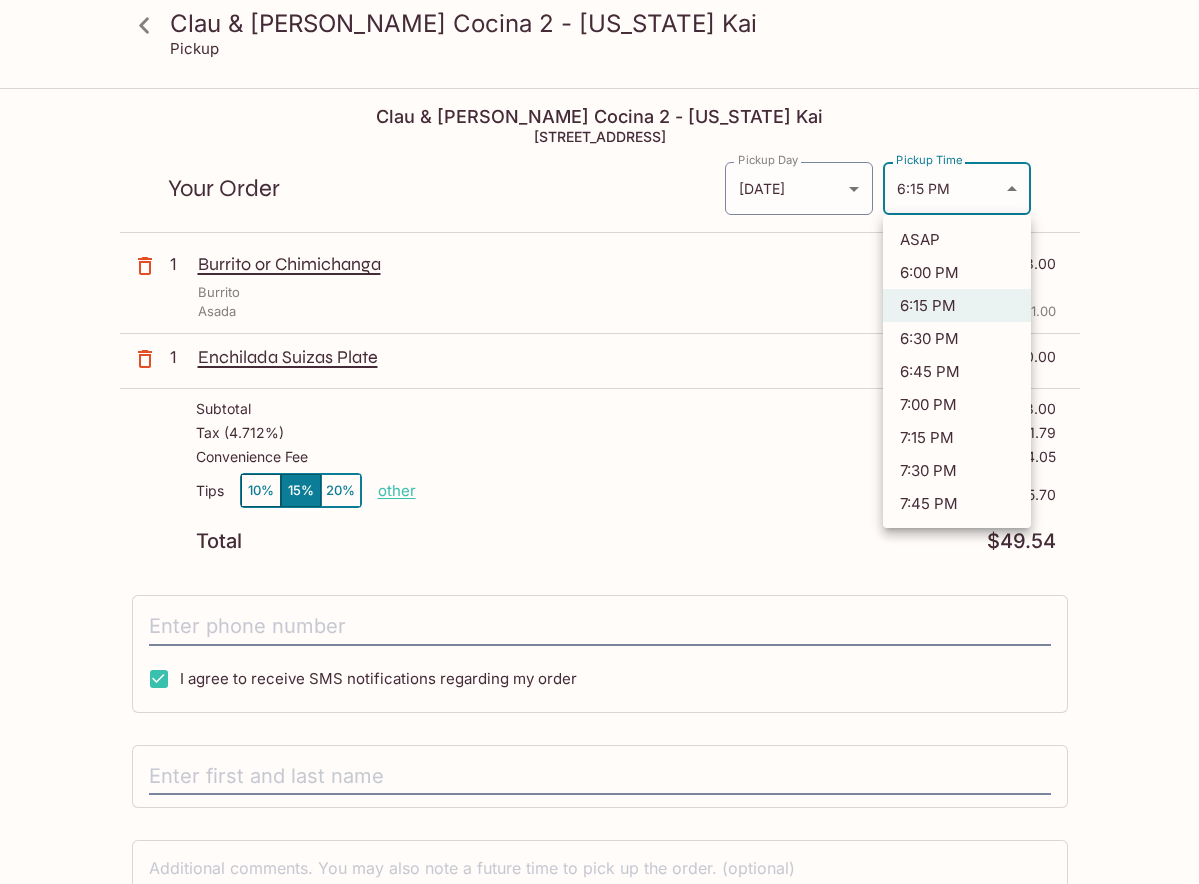 click at bounding box center [599, 442] 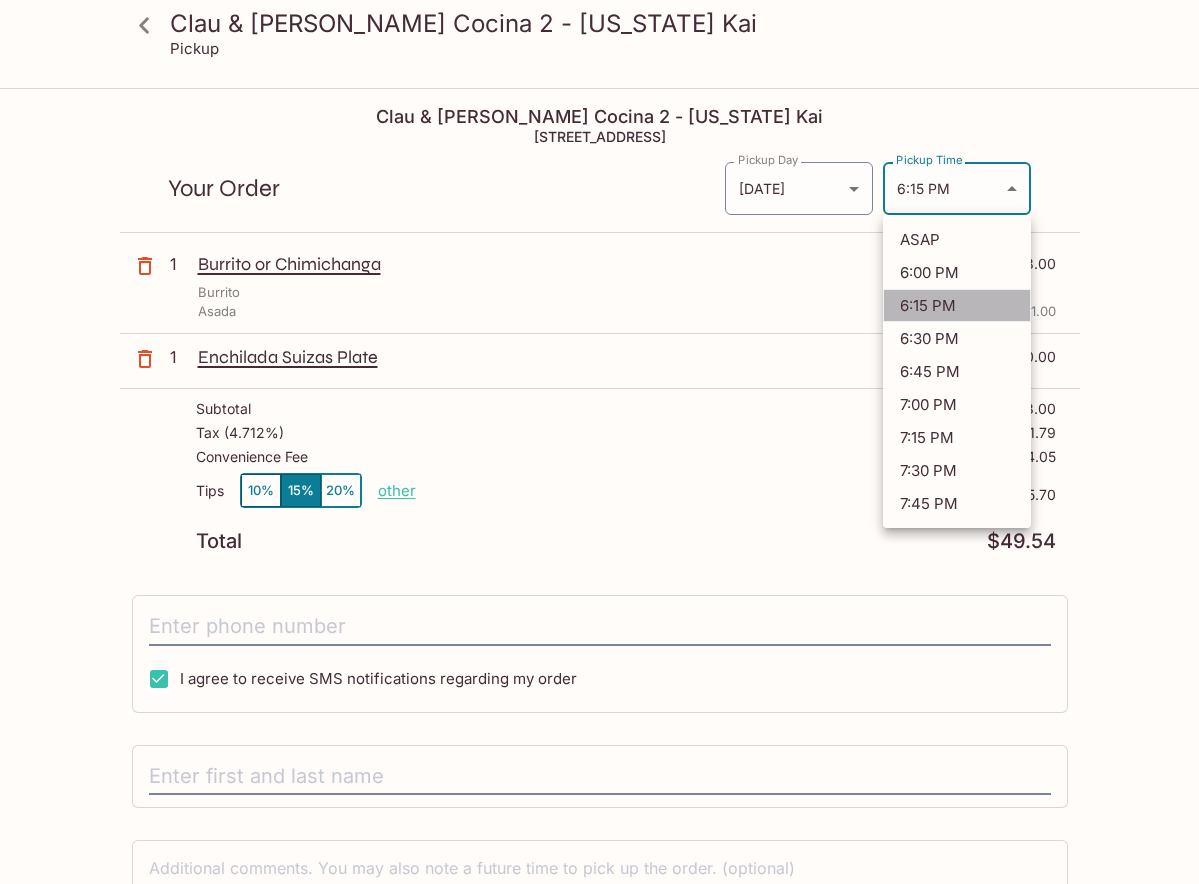 click on "6:15 PM" at bounding box center [957, 305] 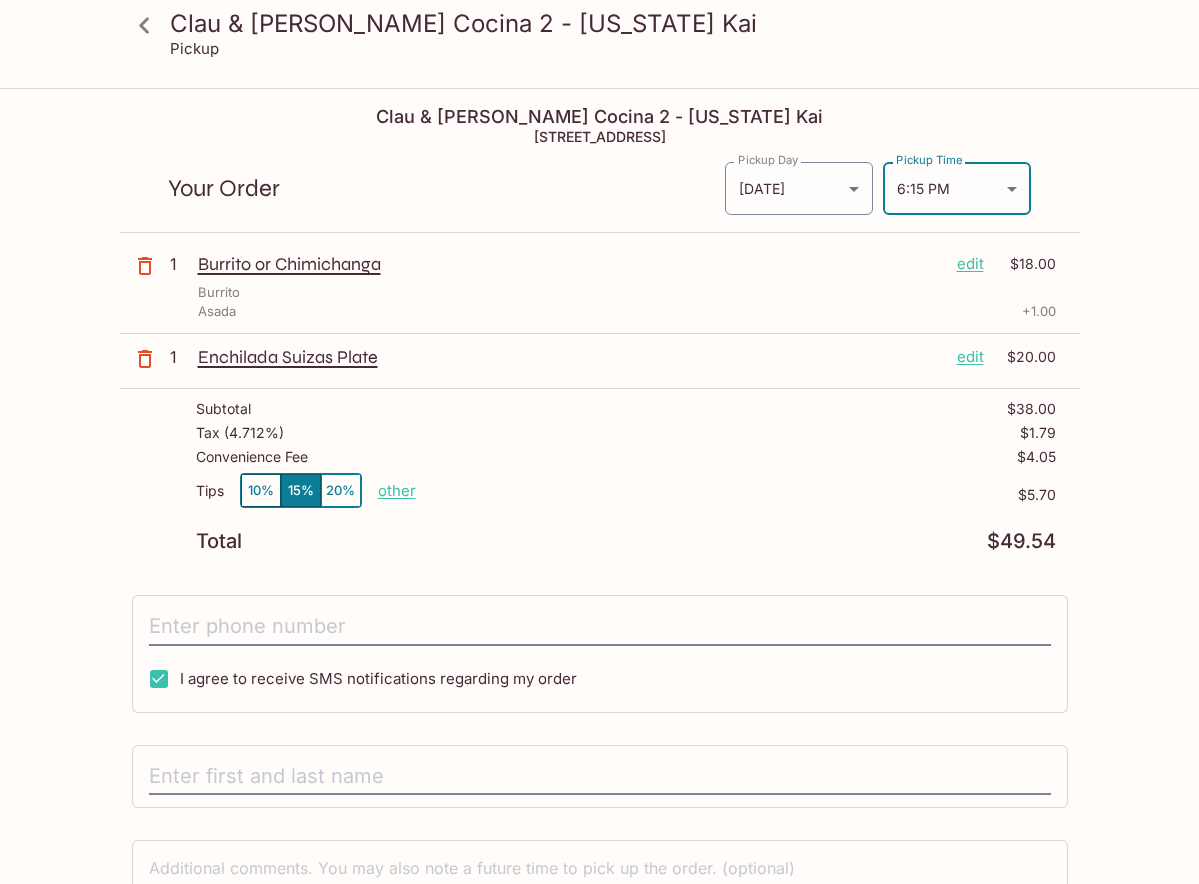 click on "10%" at bounding box center (261, 490) 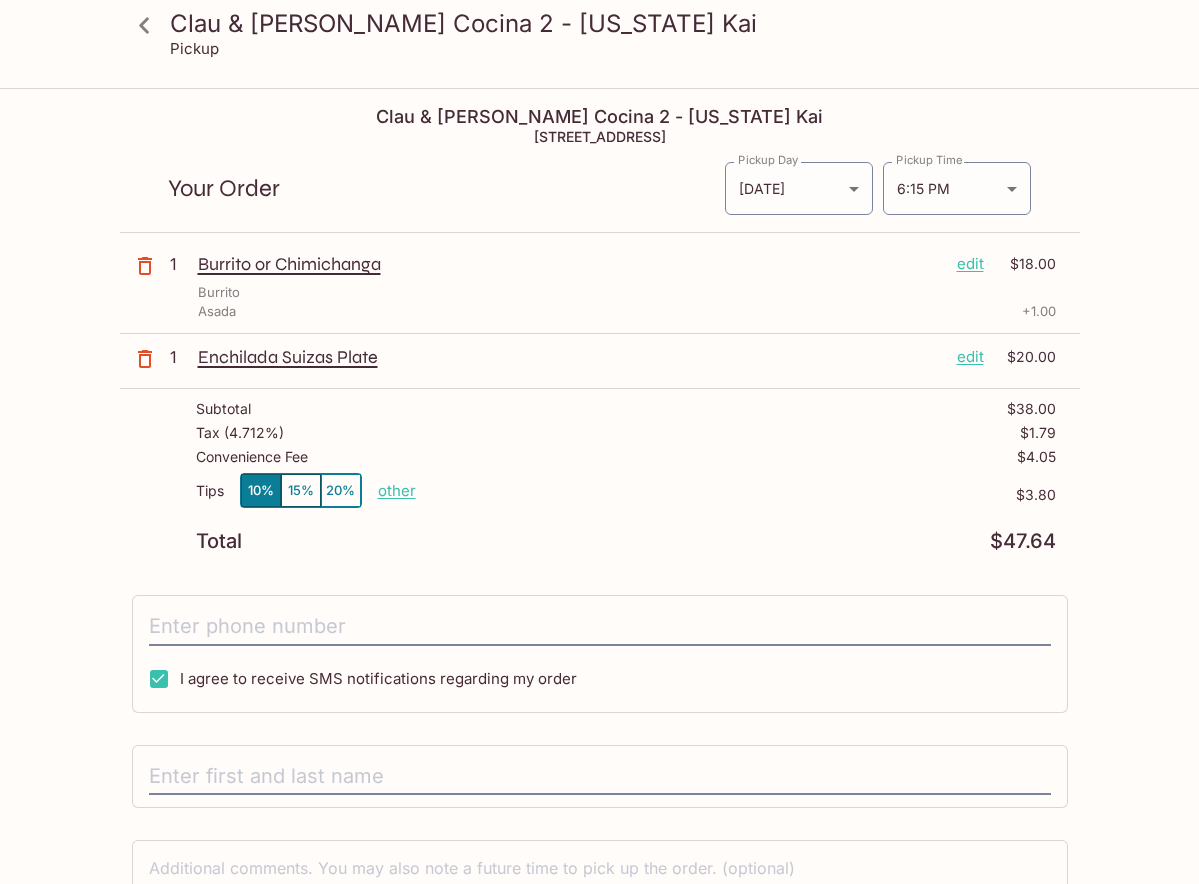 click on "other" at bounding box center [397, 490] 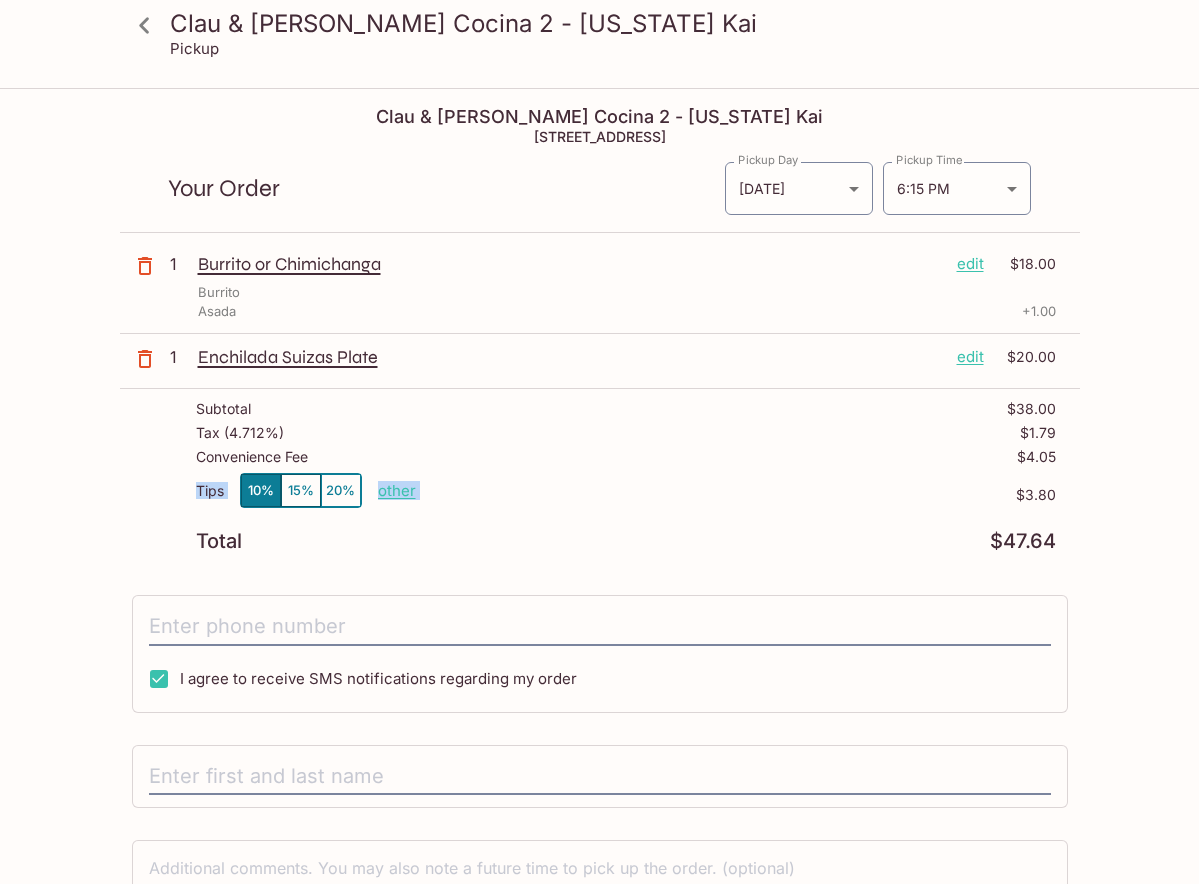 drag, startPoint x: 549, startPoint y: 498, endPoint x: 425, endPoint y: 479, distance: 125.4472 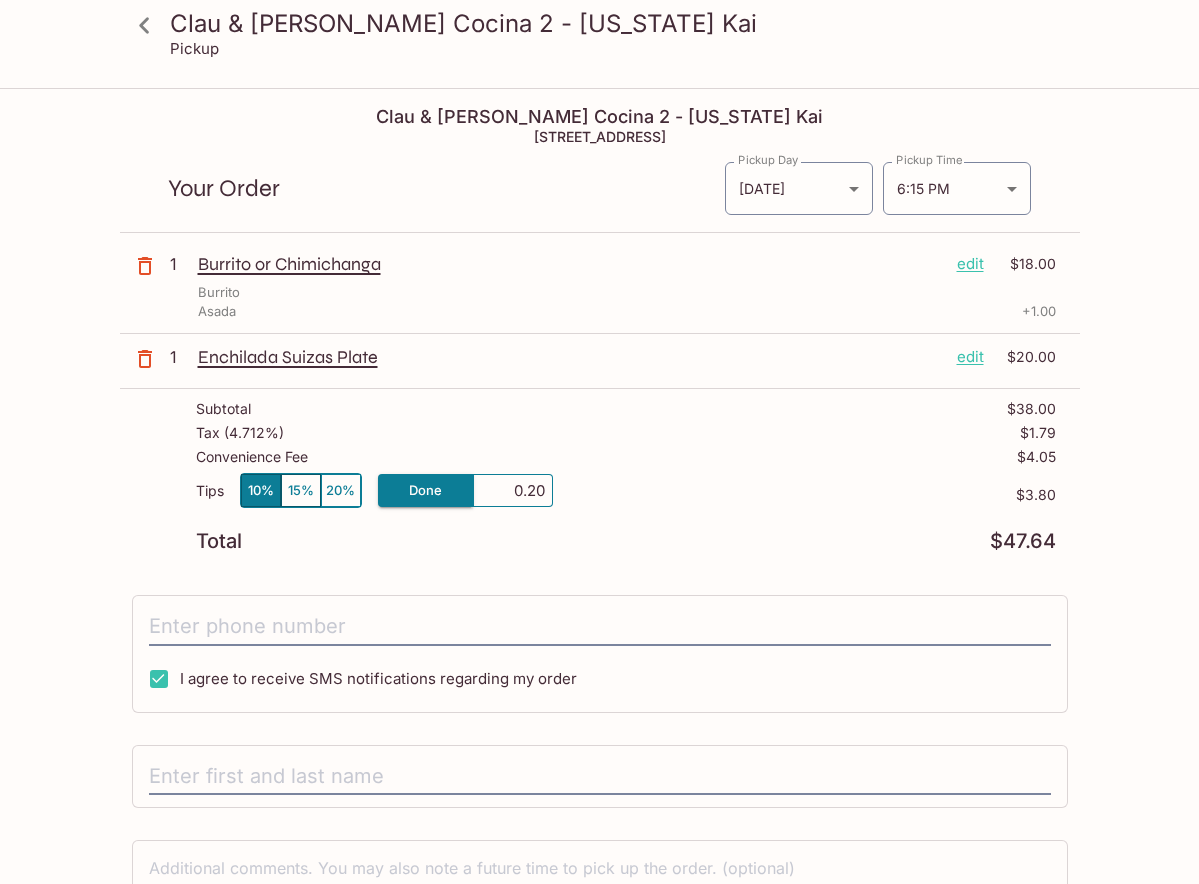type on "2.00" 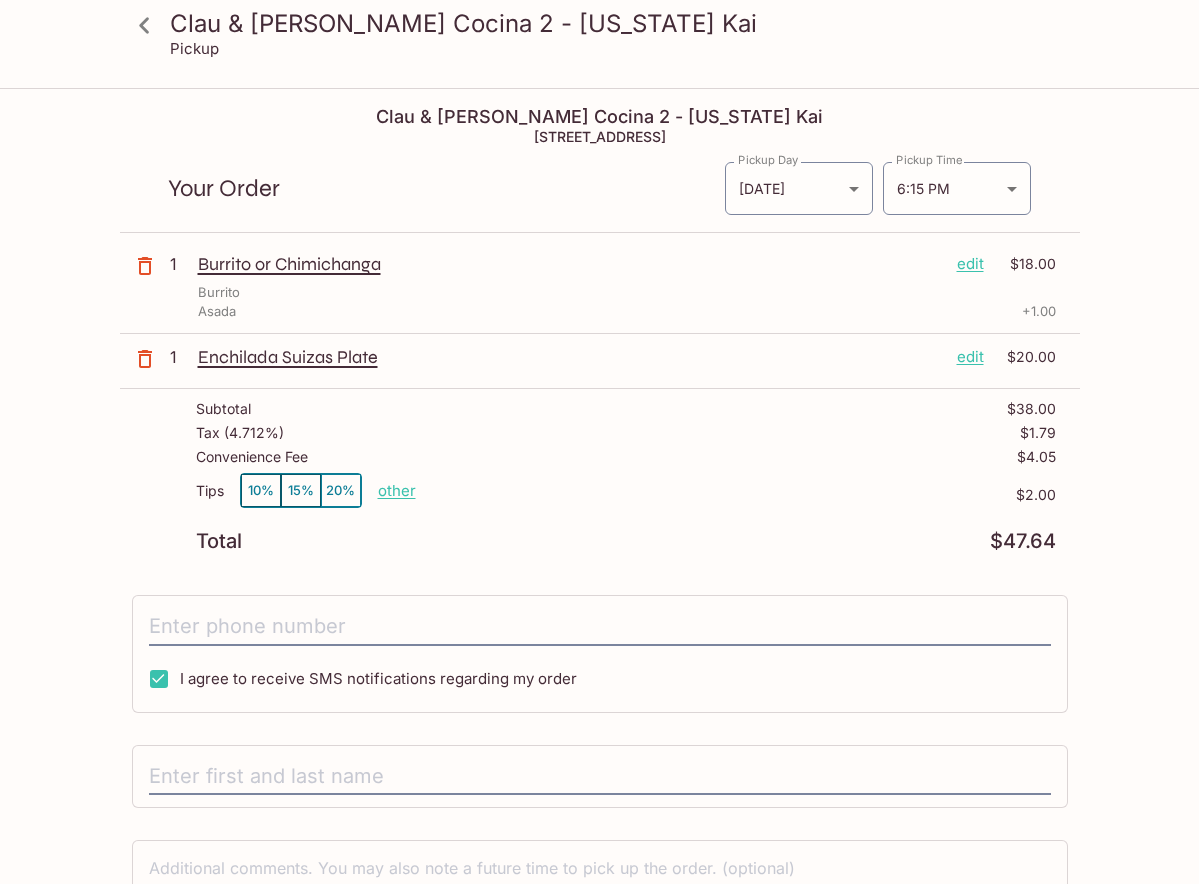 click on "Subtotal $38.00 Tax ( 4.712% ) $1.79 Convenience Fee $4.05 Tips 10% 15% 20% other $2.00 Total $47.64" at bounding box center (600, 476) 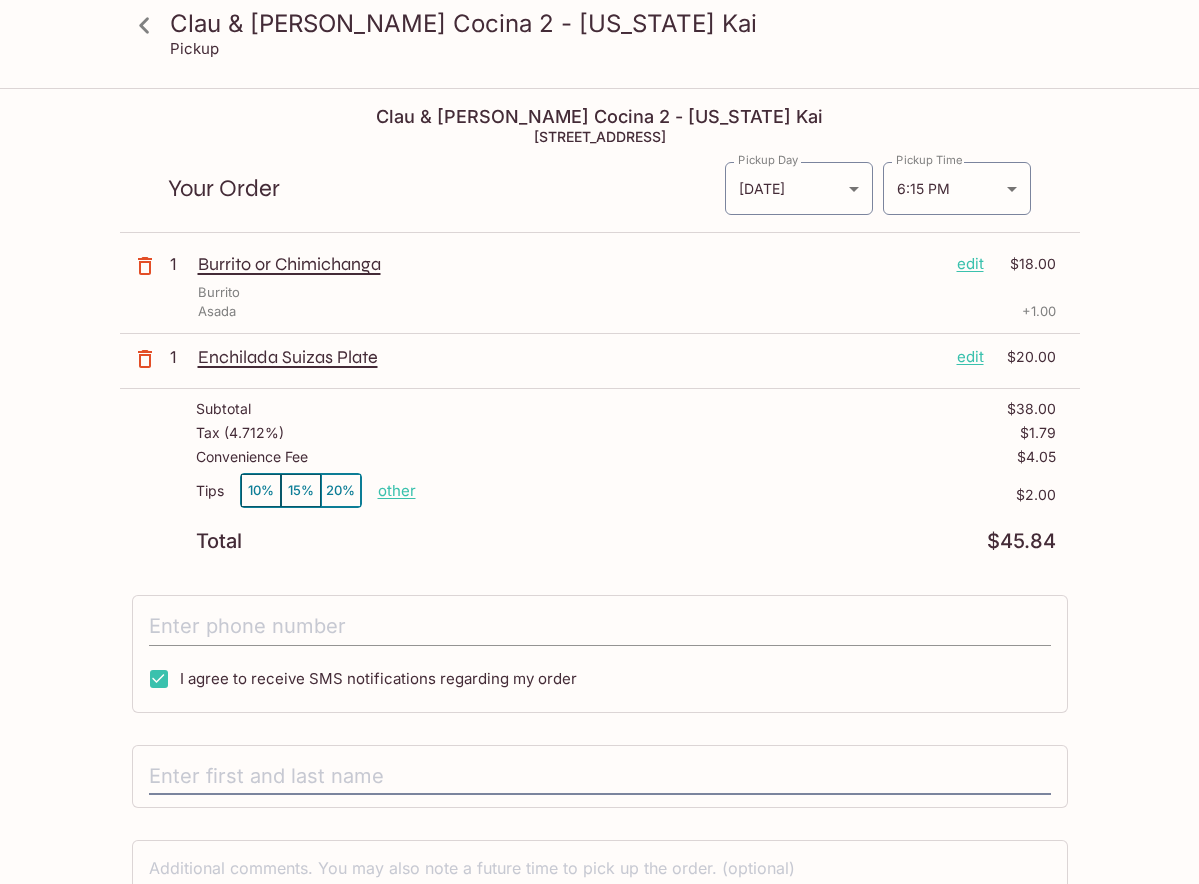 click at bounding box center (600, 627) 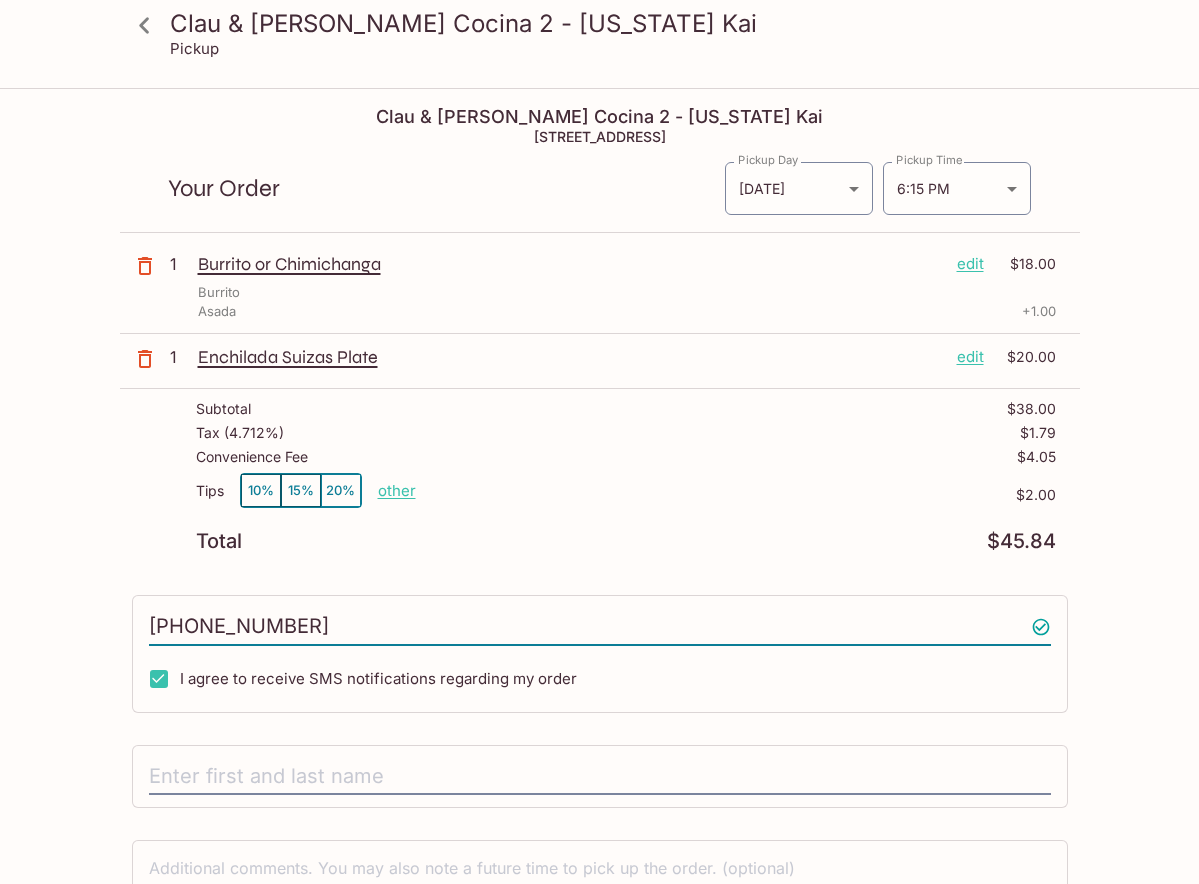 type on "[PHONE_NUMBER]" 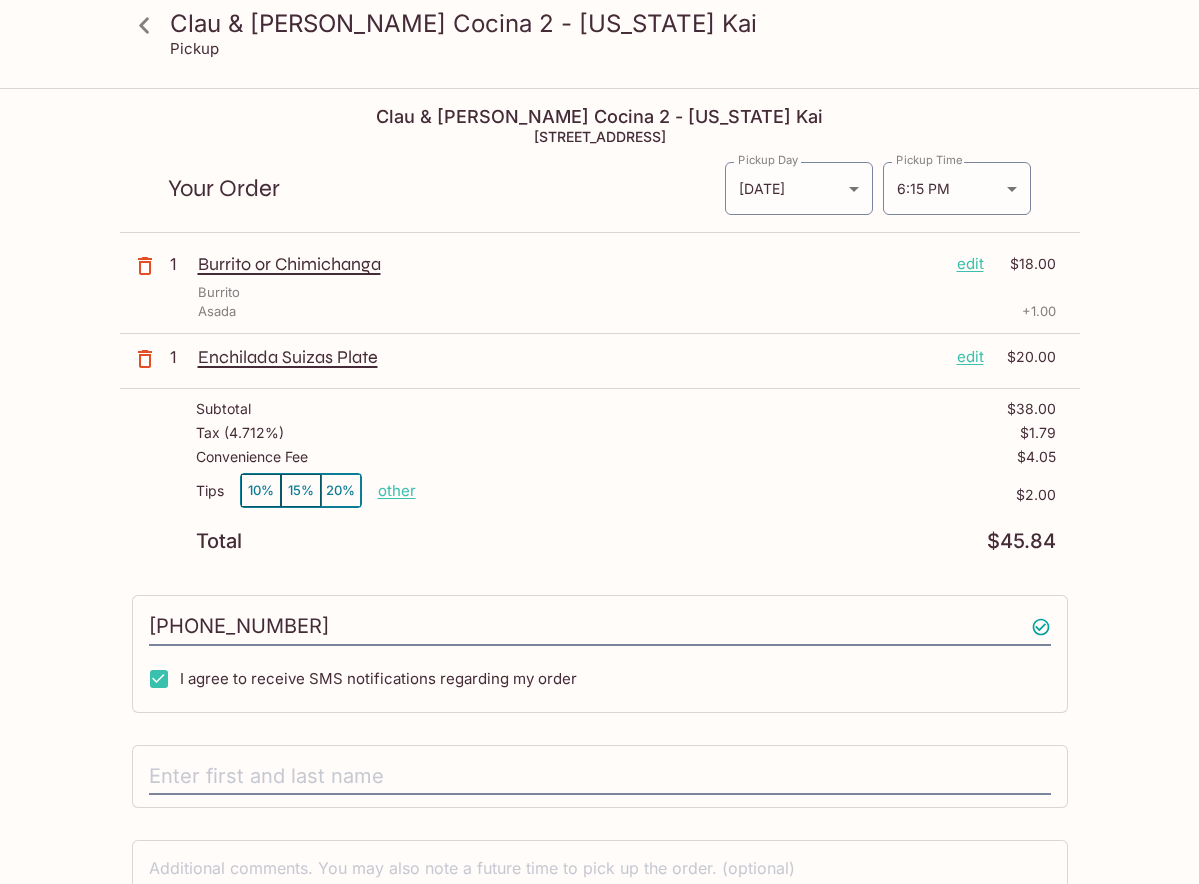 click on "other" at bounding box center (397, 490) 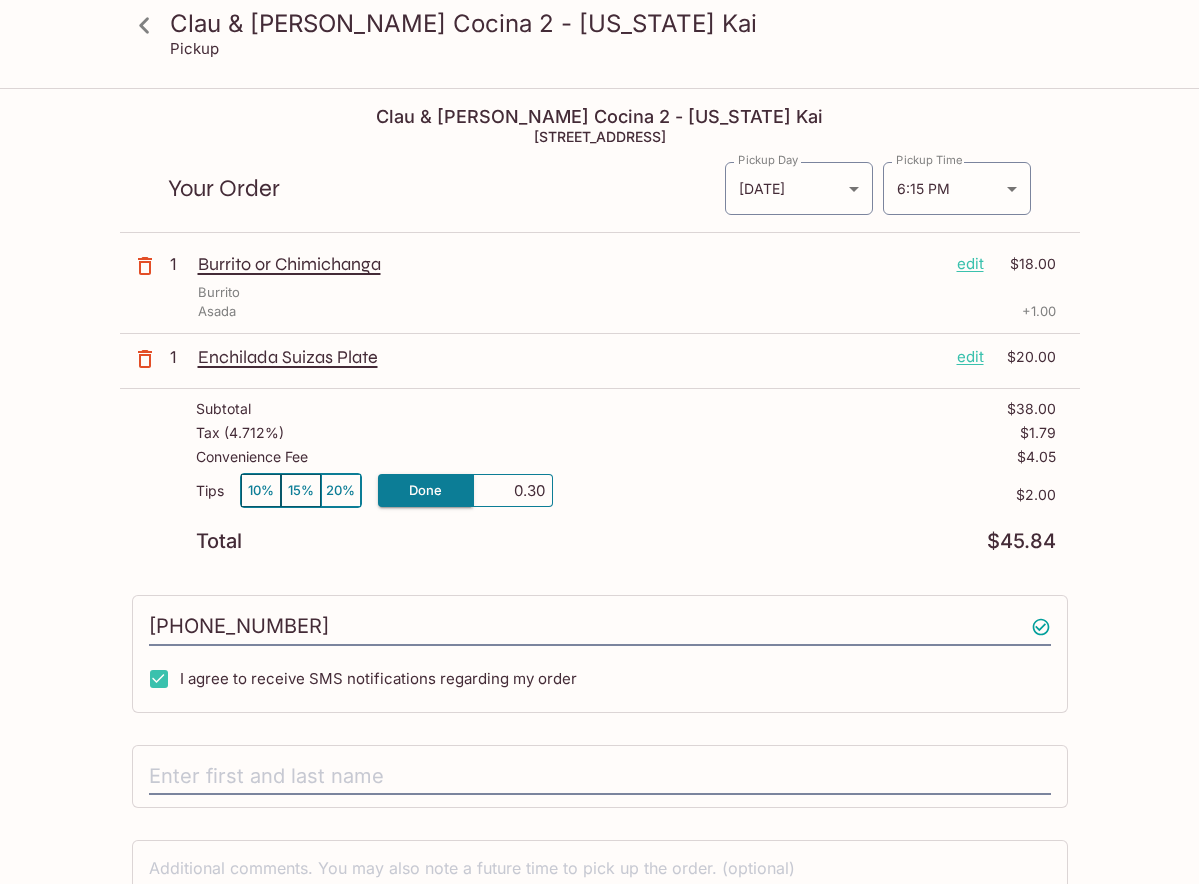 type on "3.00" 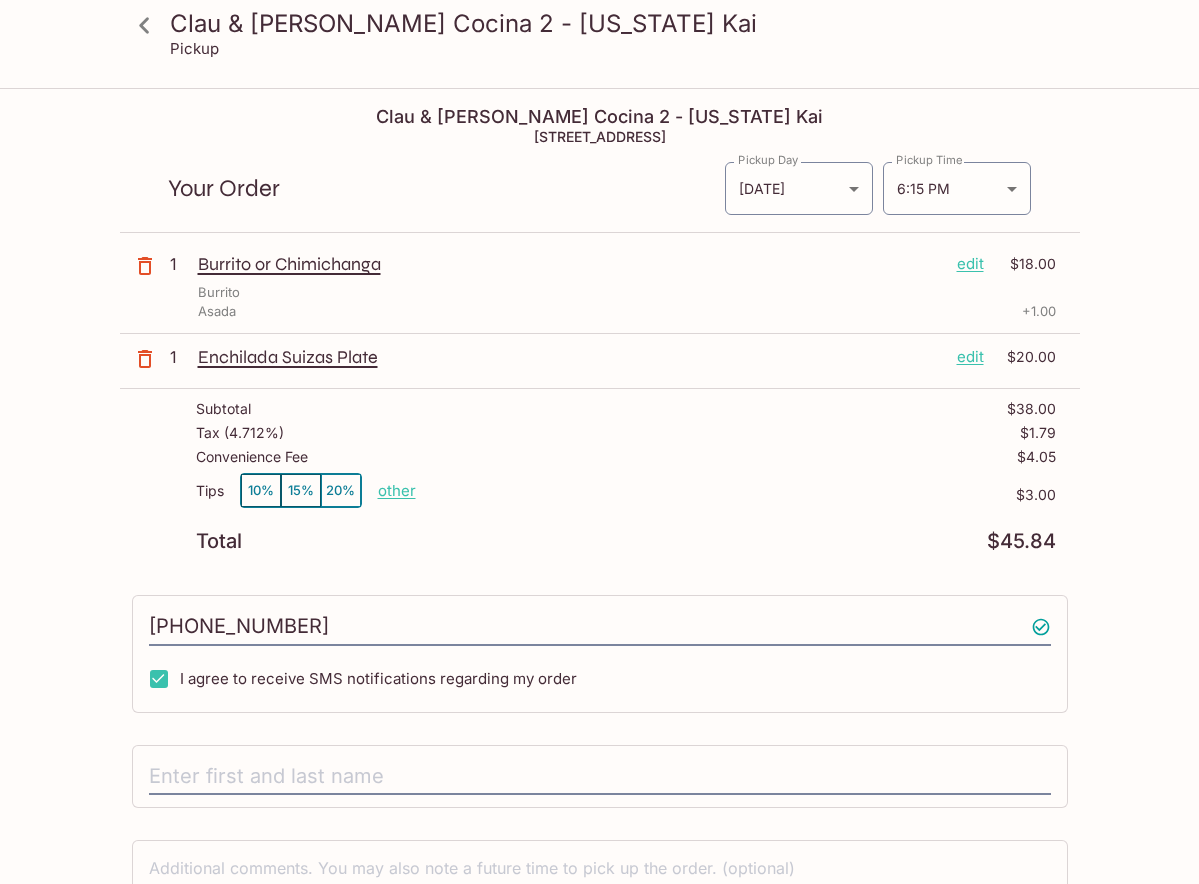 click on "Subtotal $38.00 Tax ( 4.712% ) $1.79 Convenience Fee $4.05 Tips 10% 15% 20% other $3.00 Total $45.84" at bounding box center [600, 476] 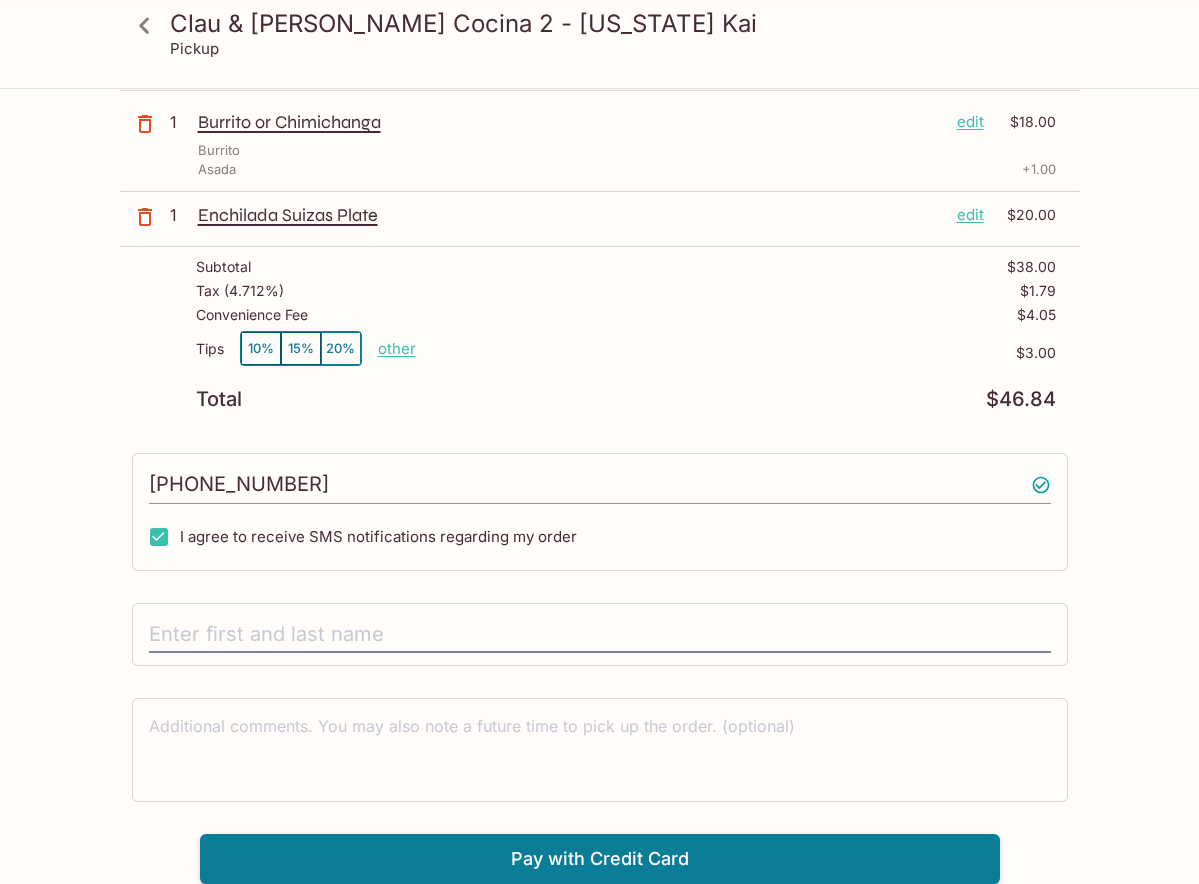 scroll, scrollTop: 150, scrollLeft: 0, axis: vertical 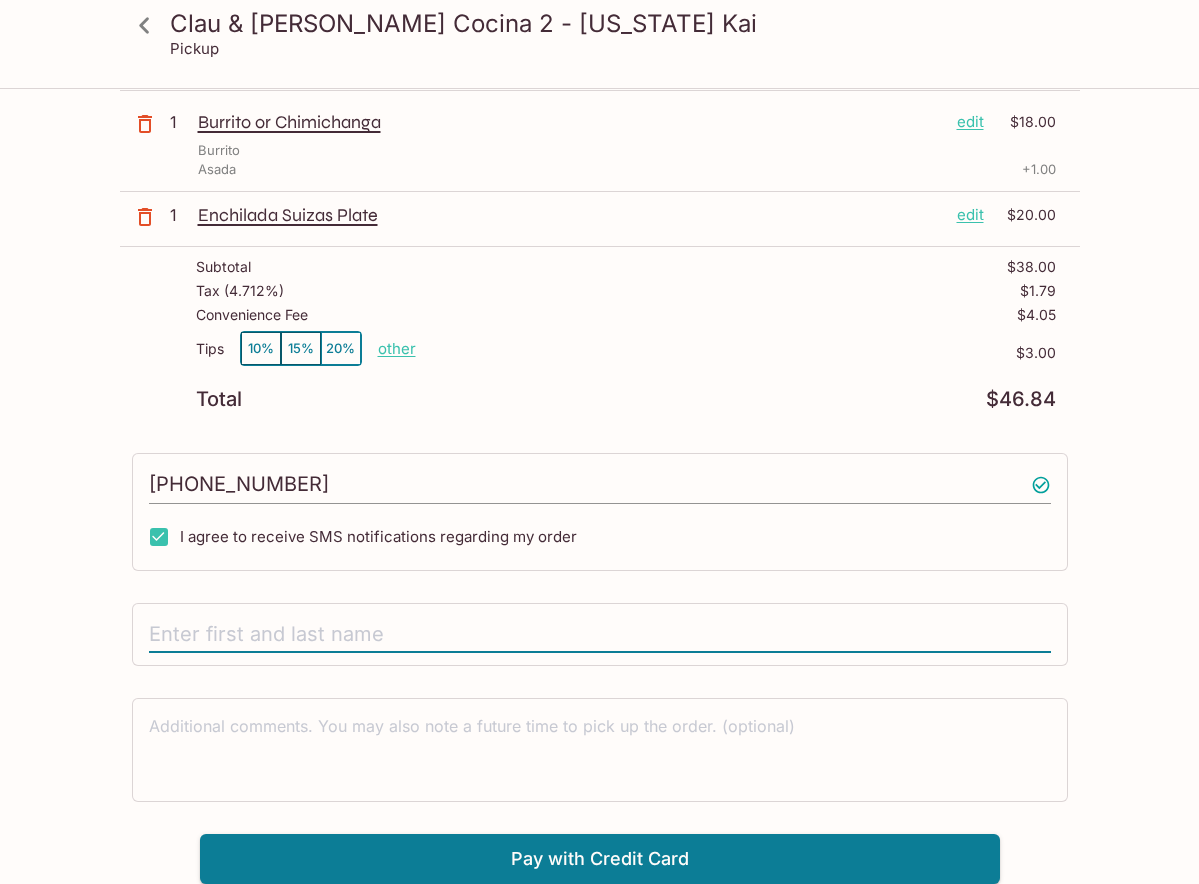 click at bounding box center (600, 635) 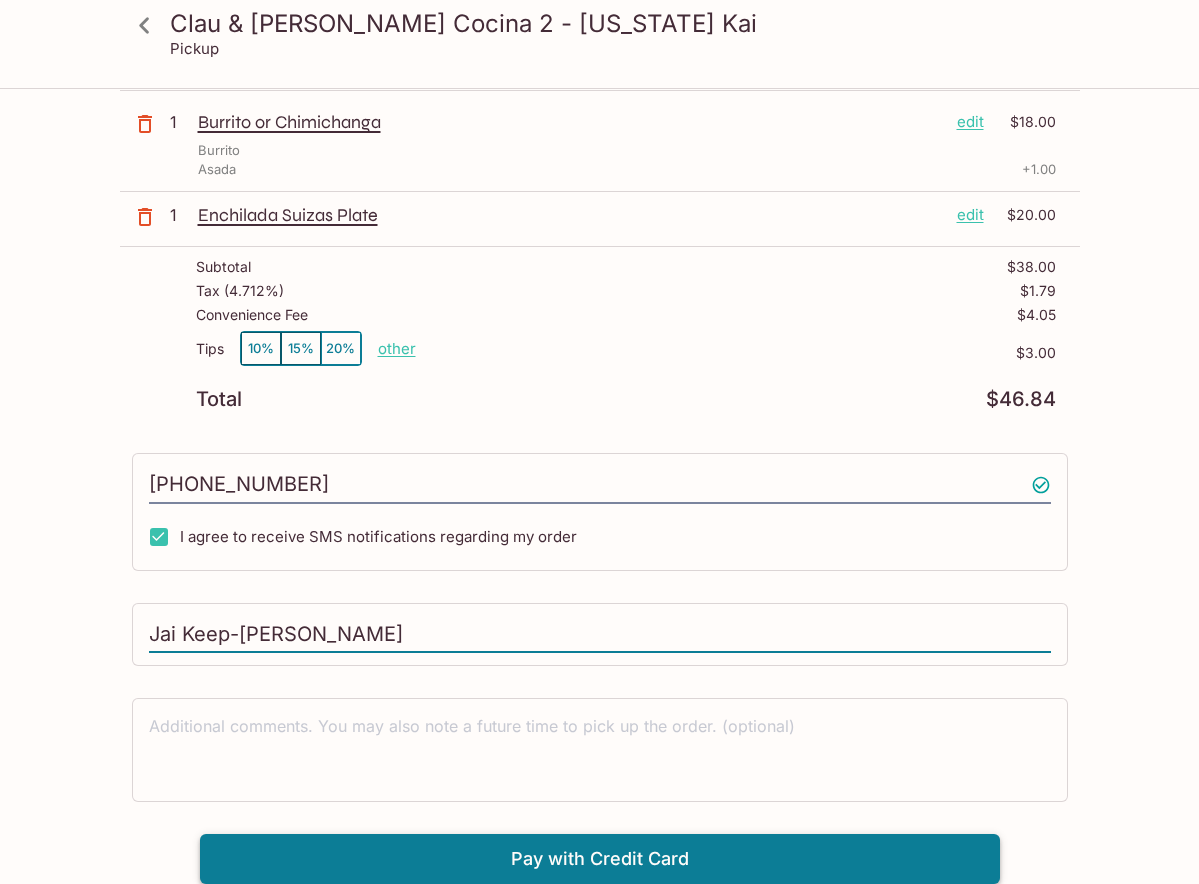 type on "Jai Keep-[PERSON_NAME]" 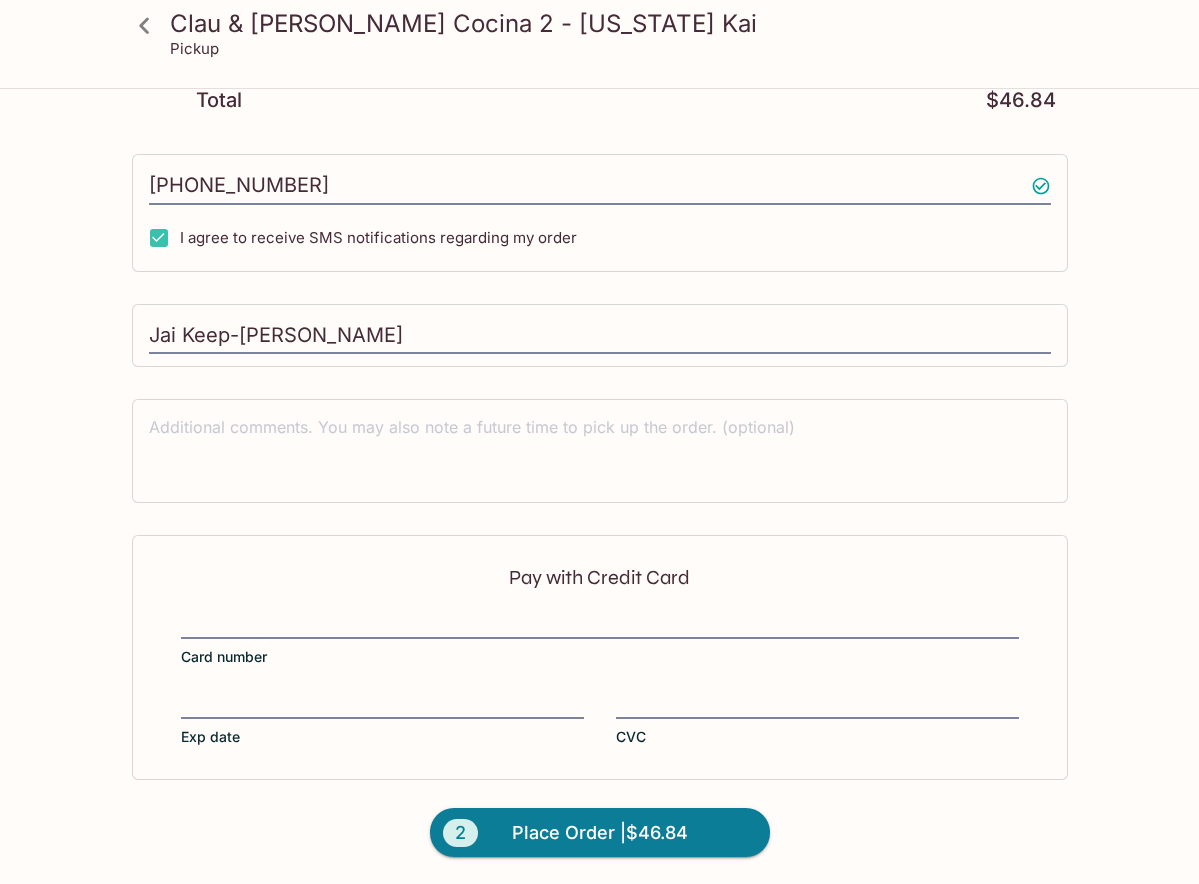 scroll, scrollTop: 442, scrollLeft: 0, axis: vertical 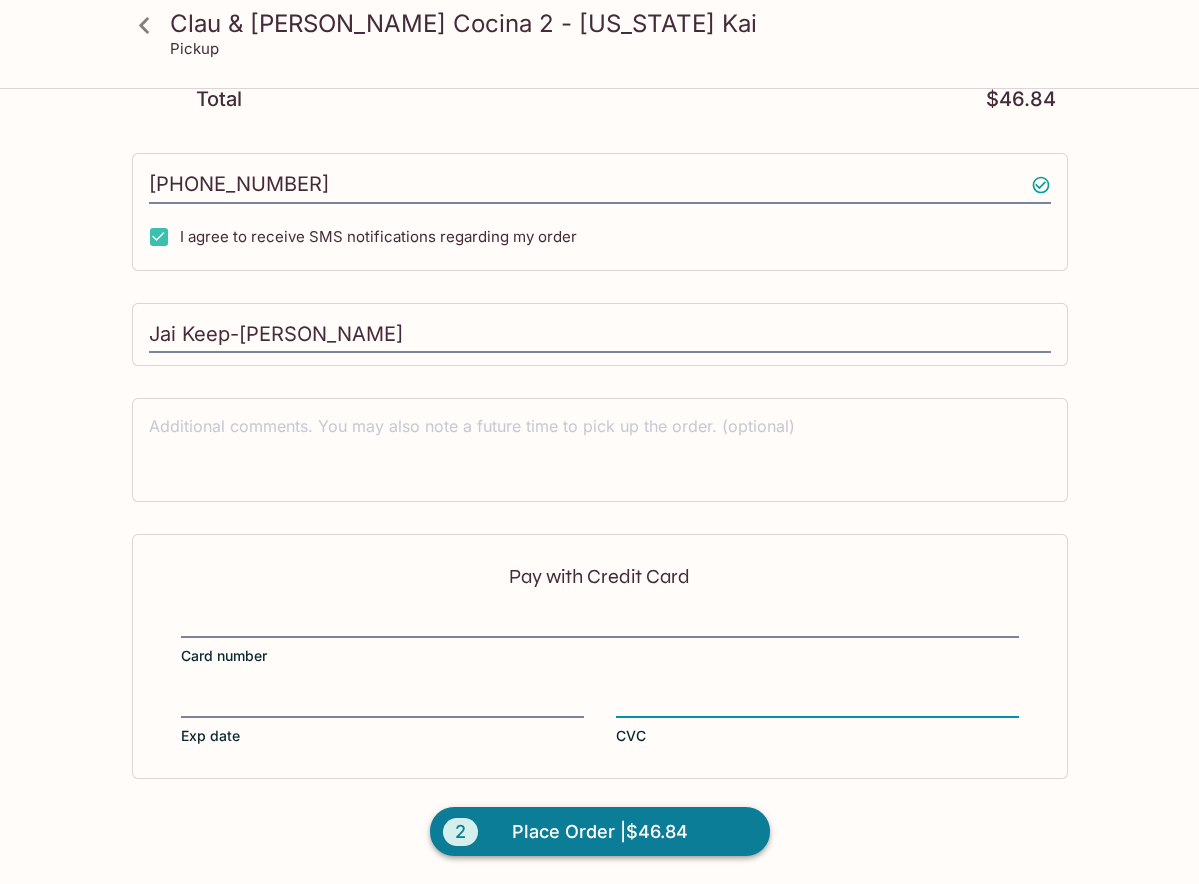 click on "2 Place Order |  $46.84" at bounding box center (600, 832) 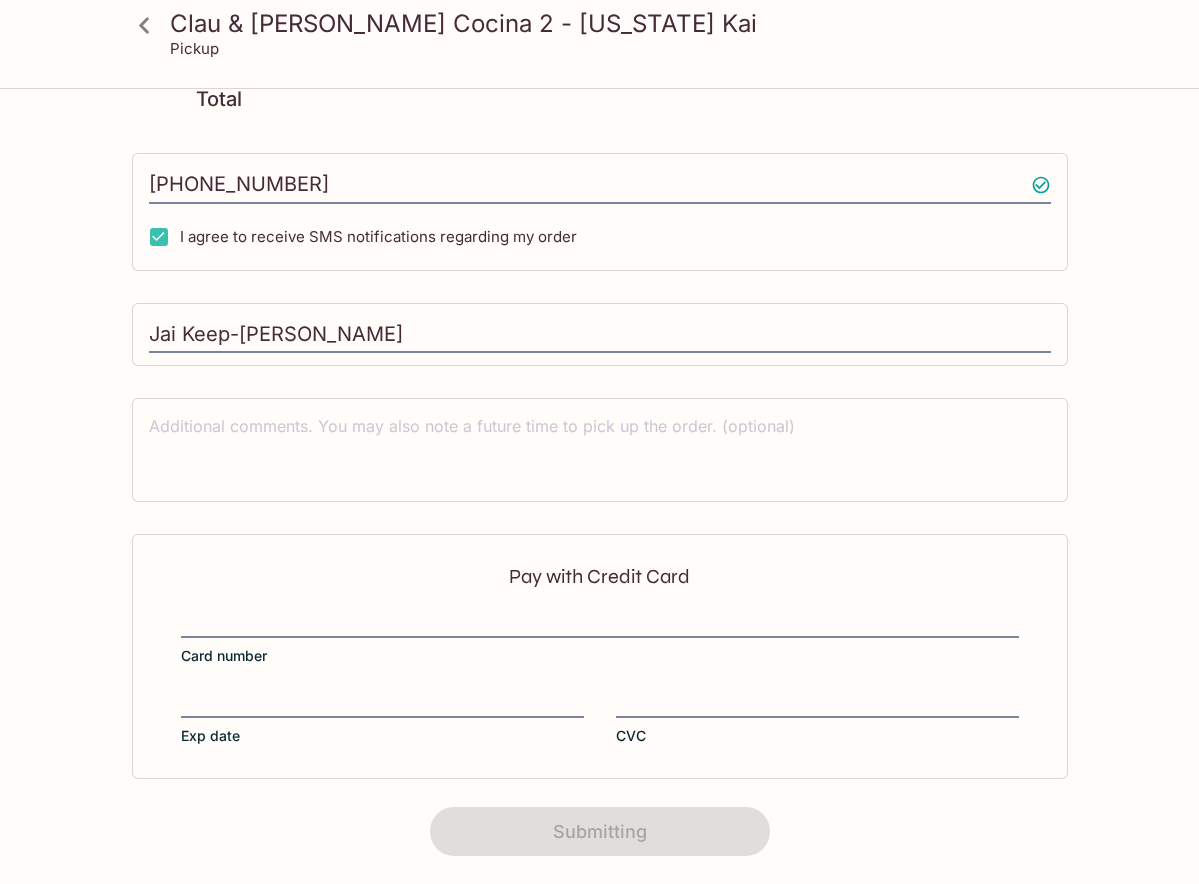 scroll, scrollTop: 0, scrollLeft: 0, axis: both 